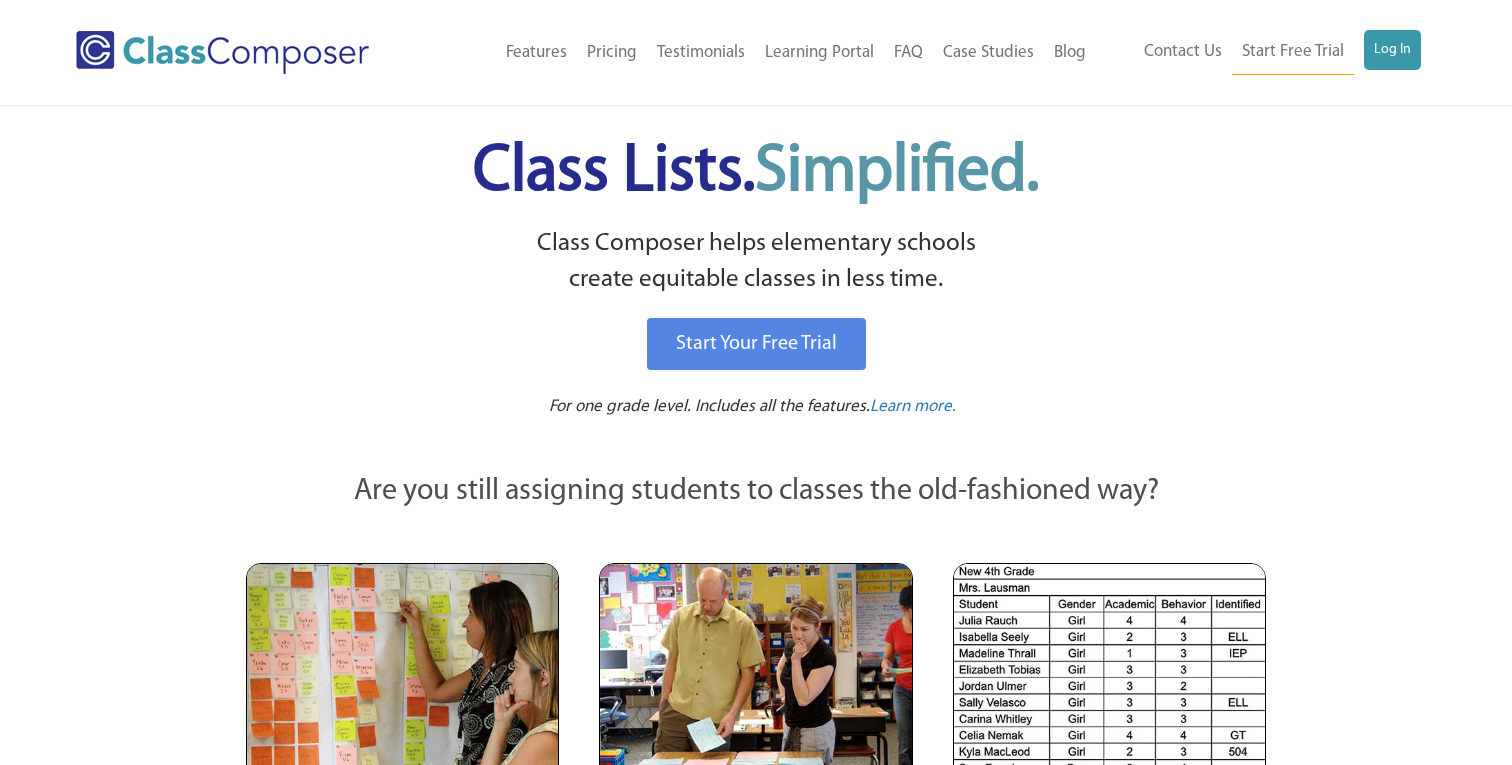 scroll, scrollTop: 0, scrollLeft: 0, axis: both 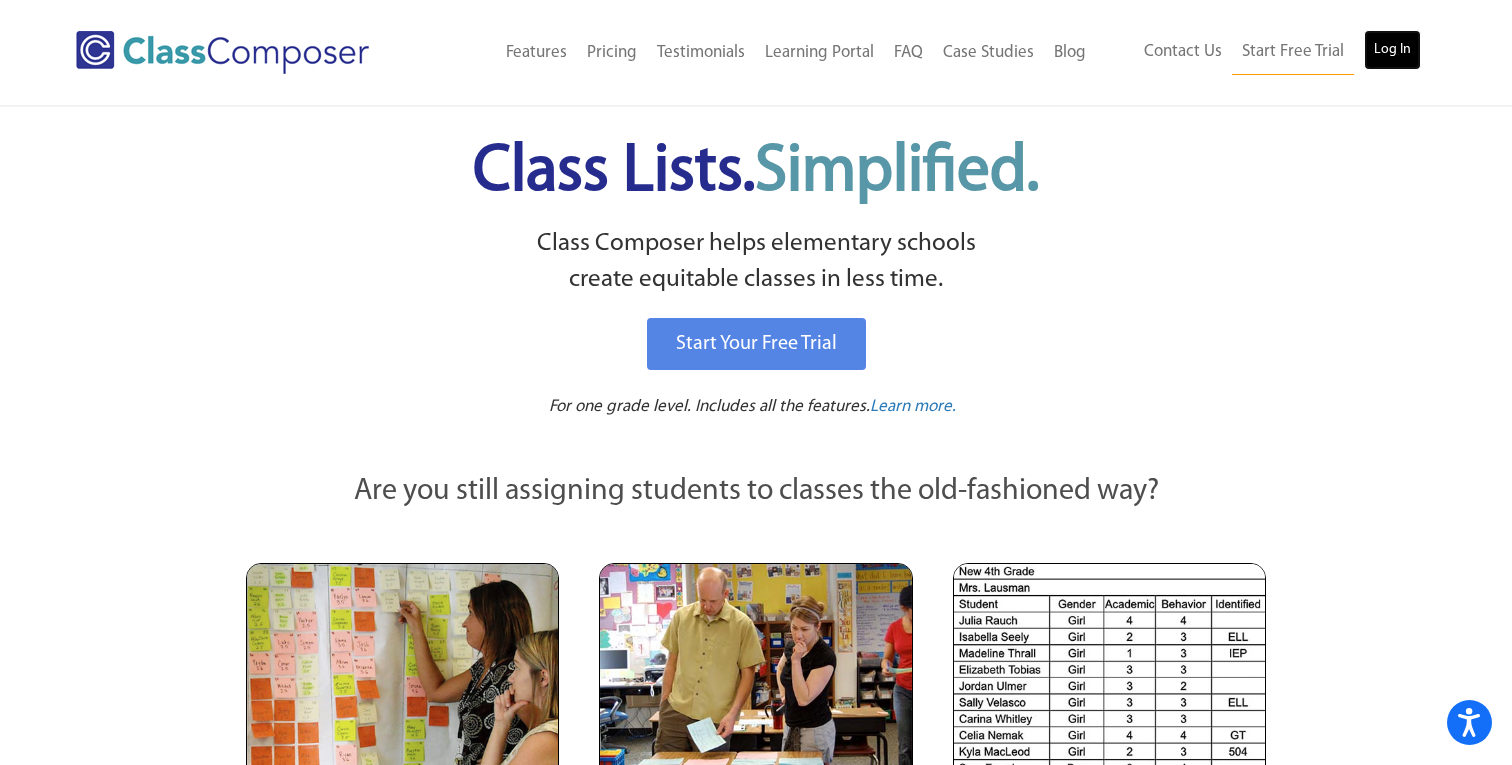 click on "Log In" at bounding box center [1392, 50] 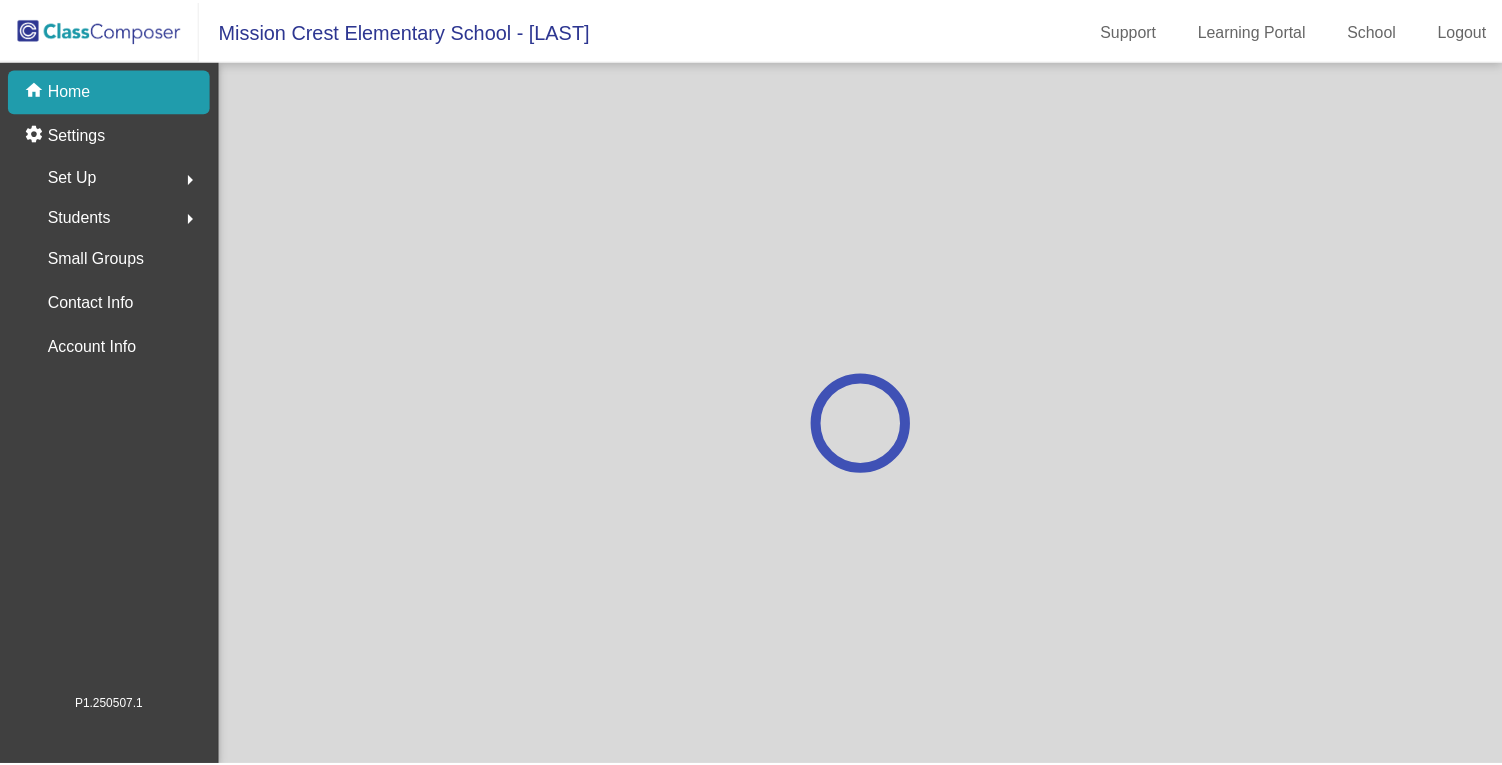 scroll, scrollTop: 0, scrollLeft: 0, axis: both 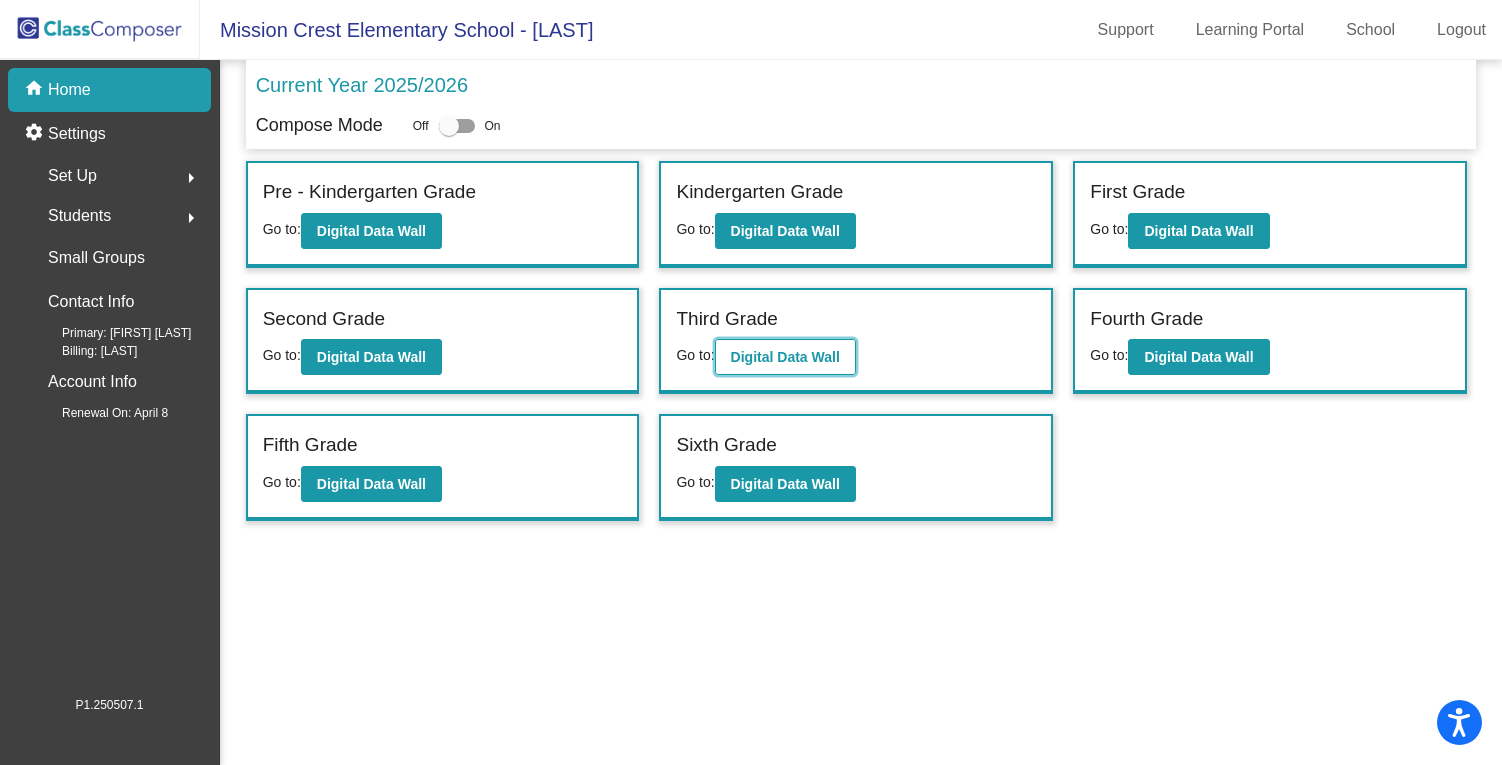 click on "Digital Data Wall" 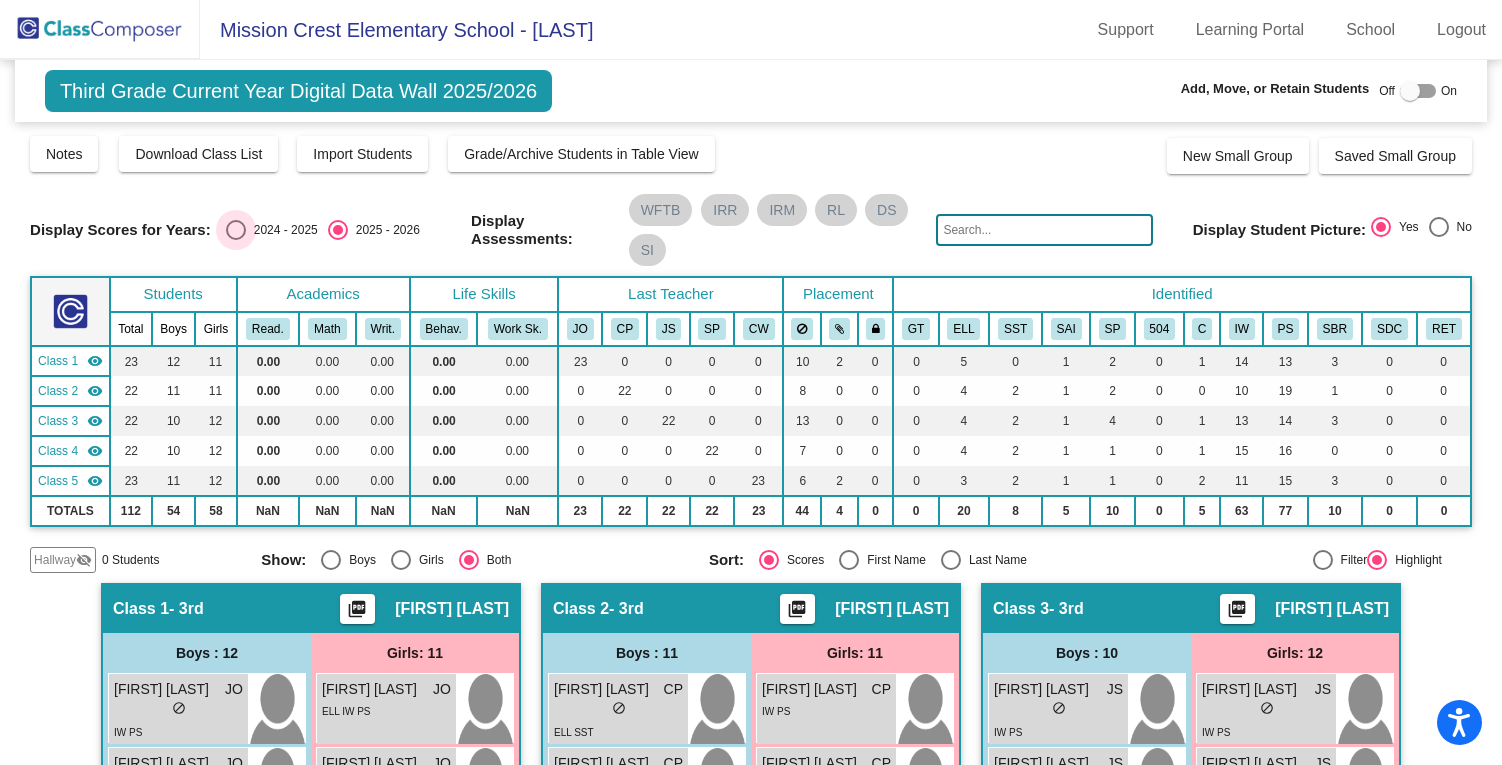 click at bounding box center (236, 230) 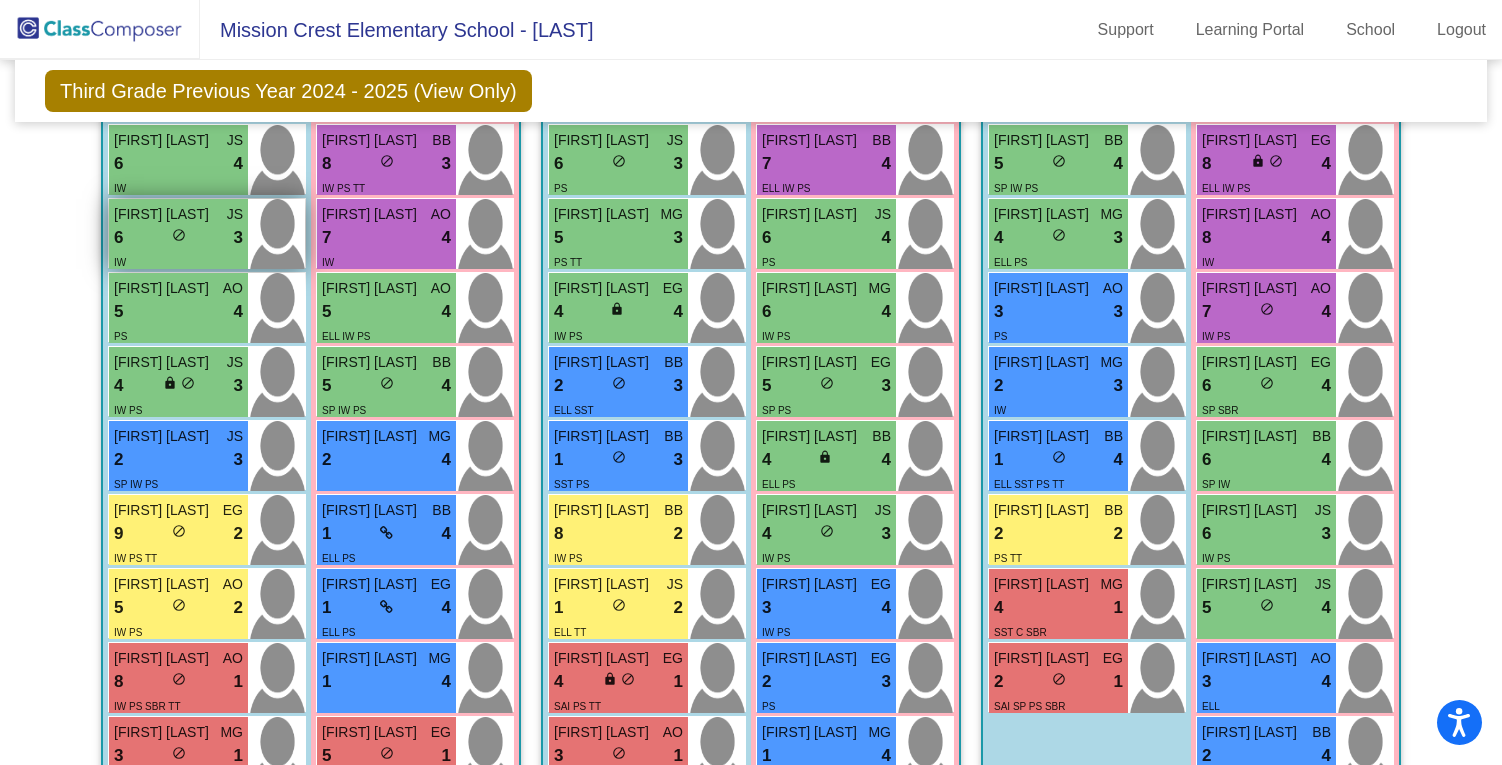 scroll, scrollTop: 636, scrollLeft: 0, axis: vertical 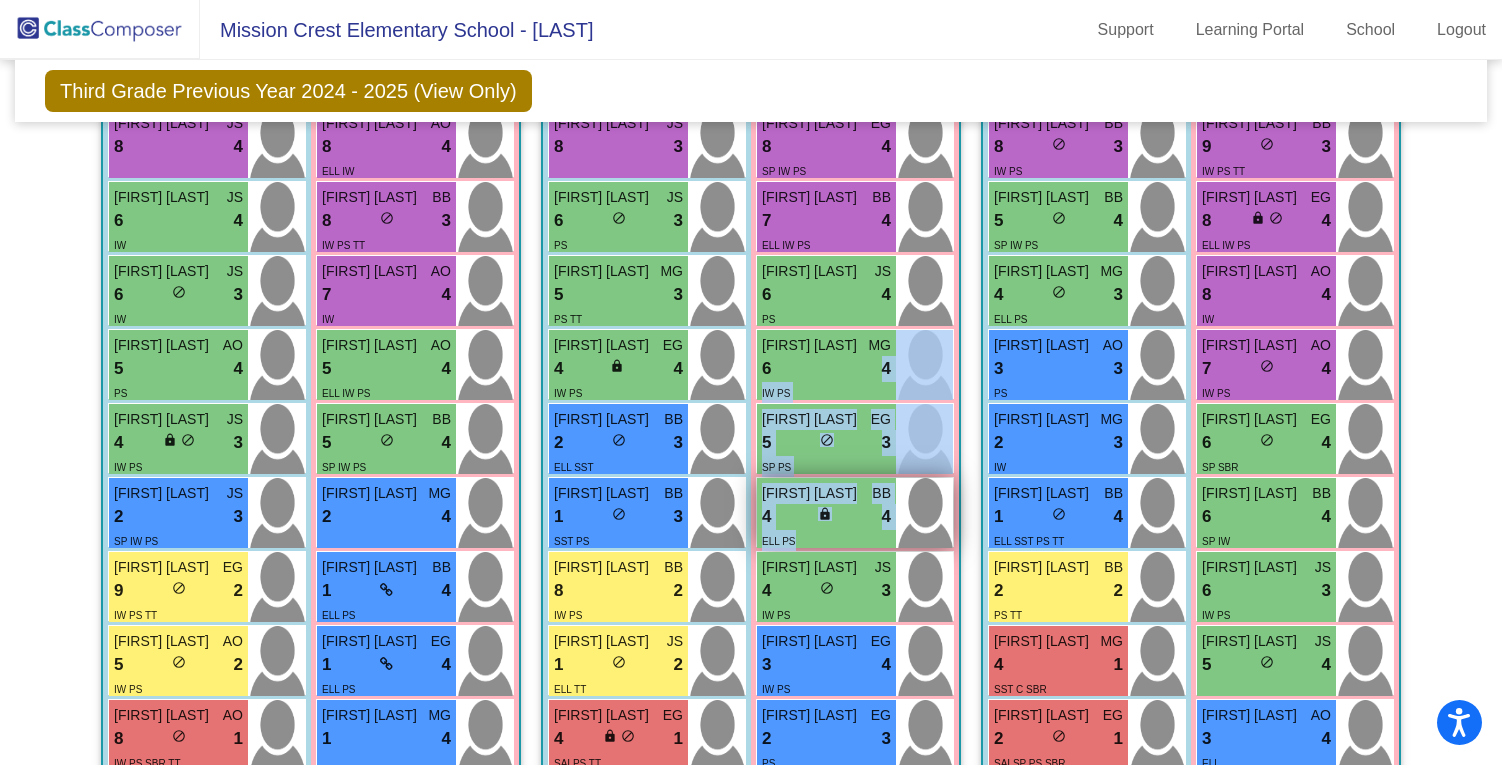 drag, startPoint x: 819, startPoint y: 373, endPoint x: 816, endPoint y: 534, distance: 161.02795 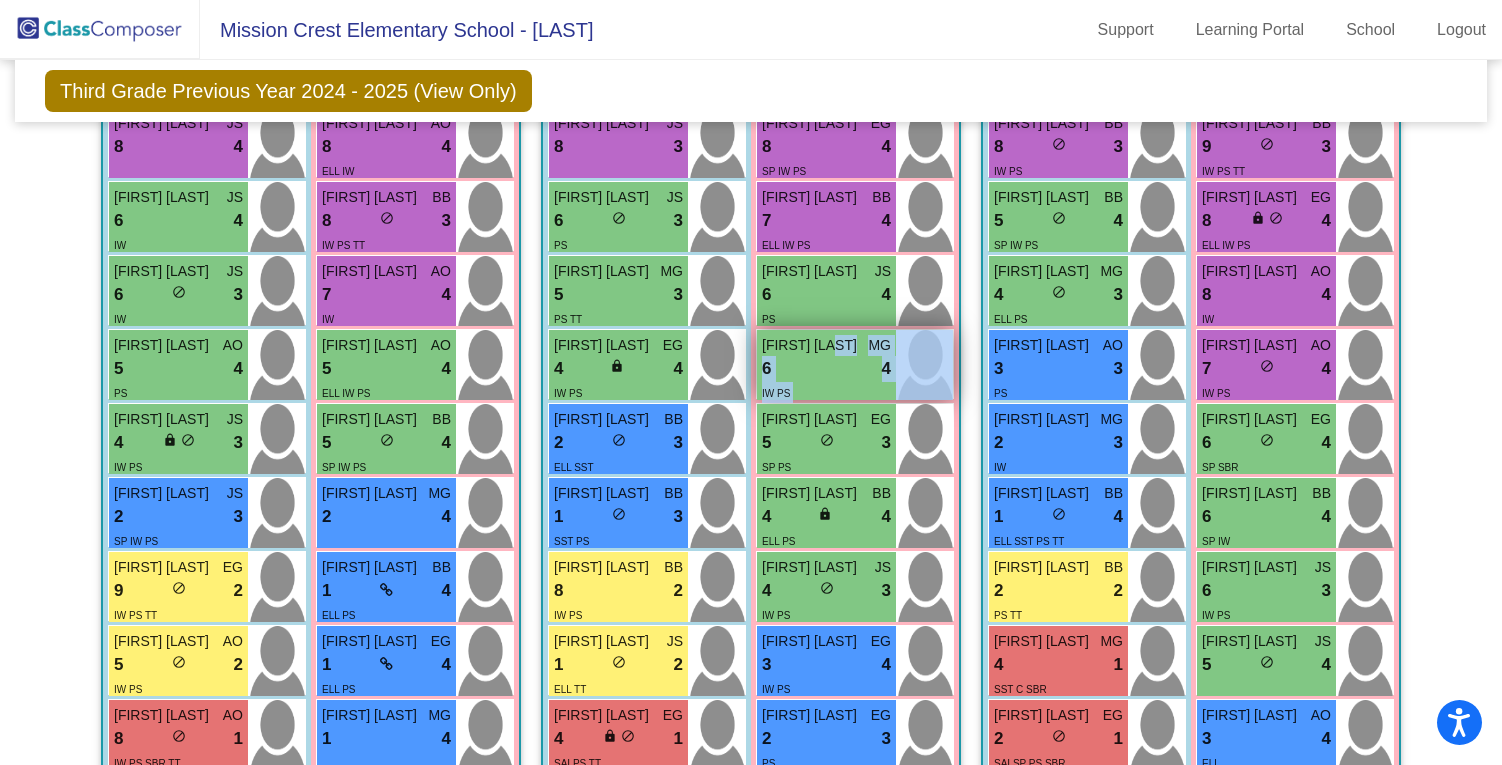 drag, startPoint x: 835, startPoint y: 344, endPoint x: 929, endPoint y: 391, distance: 105.09519 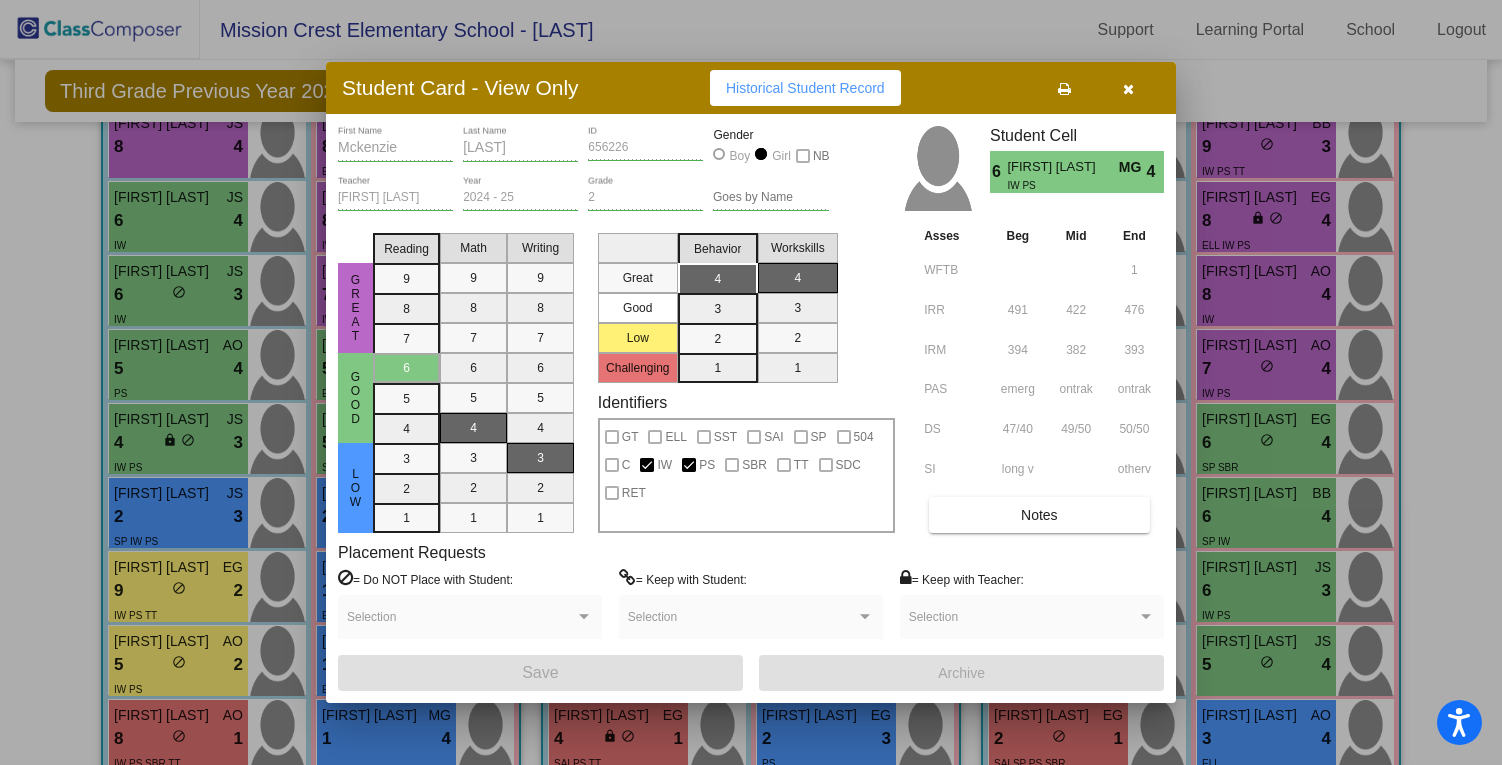 click at bounding box center [1128, 89] 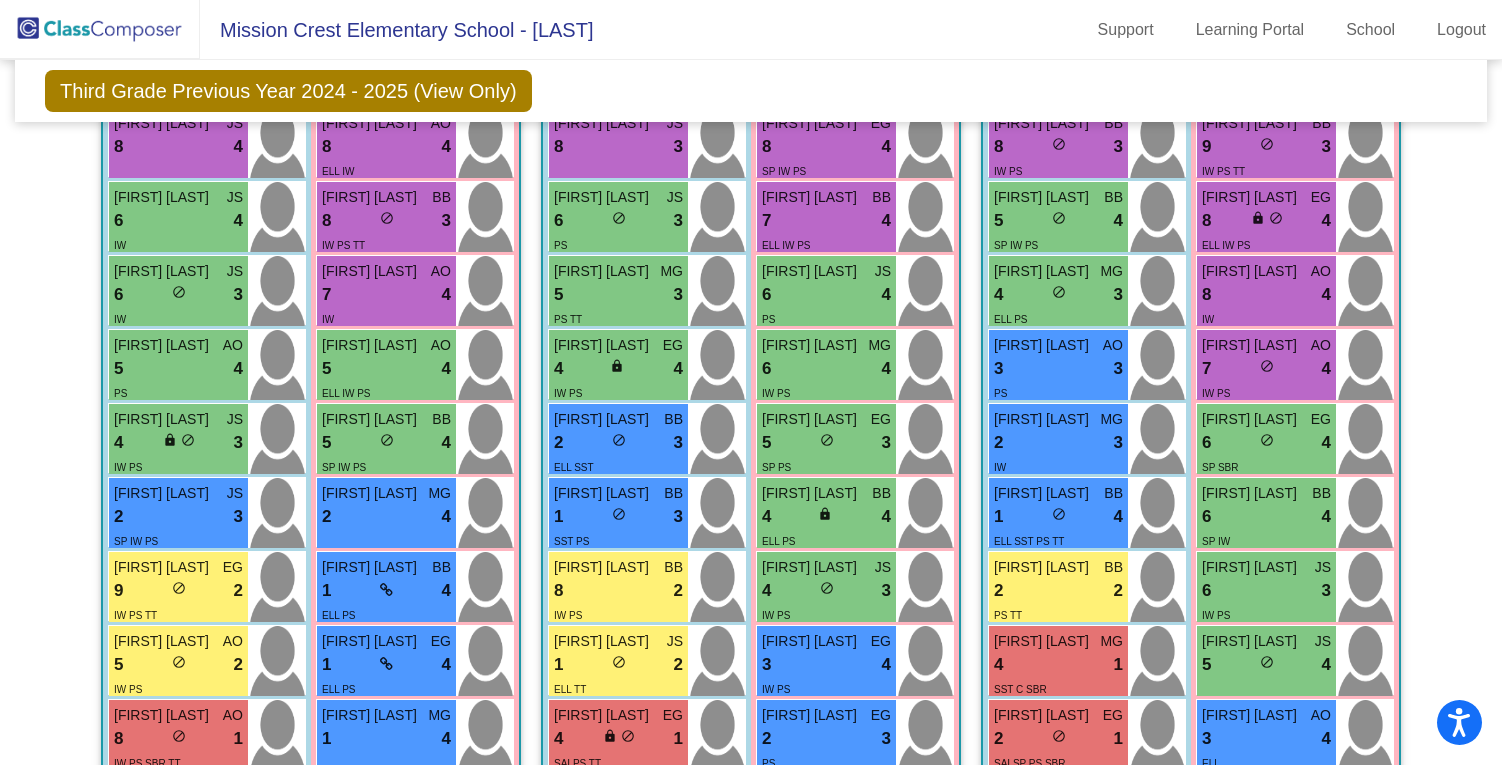 click on "Third Grade Previous Year 2024 - 2025 (View Only)  Add, Move, or Retain Students Off   On  Incoming   Digital Data Wall    Display Scores for Years:   2024 - 2025   2025 - 2026  Grade/Archive Students in Table View   Download   New Small Group   Saved Small Group   Notes   Download Class List   Import Students   Grade/Archive Students in Table View   New Small Group   Saved Small Group  Display Scores for Years:   2024 - 2025   2025 - 2026 Display Assessments: WFTB IRR IRM PAS DS SI Display Student Picture:    Yes     No  Students Academics Life Skills  Last Teacher  Placement  Identified  Total Boys Girls  Read.   Math   Writ.   Behav.   Work Sk.   BB   EG   AO   JS   MG   GT   ELL   SST   SAI   SP   504   C   IW   PS   SBR   TT   SDC   RET  Hallway  visibility_off  0 0 0                 0   0   0   0   0   0   0   0   0   0   0   0   0   0   0   0   0   0   0   0   0  Class 1  visibility  23 12 11  5.13   5.30   4.00   3.04   3.35   3   4   6   5   5   10   2   3   0   5   0   1   2   0   1   14  22" 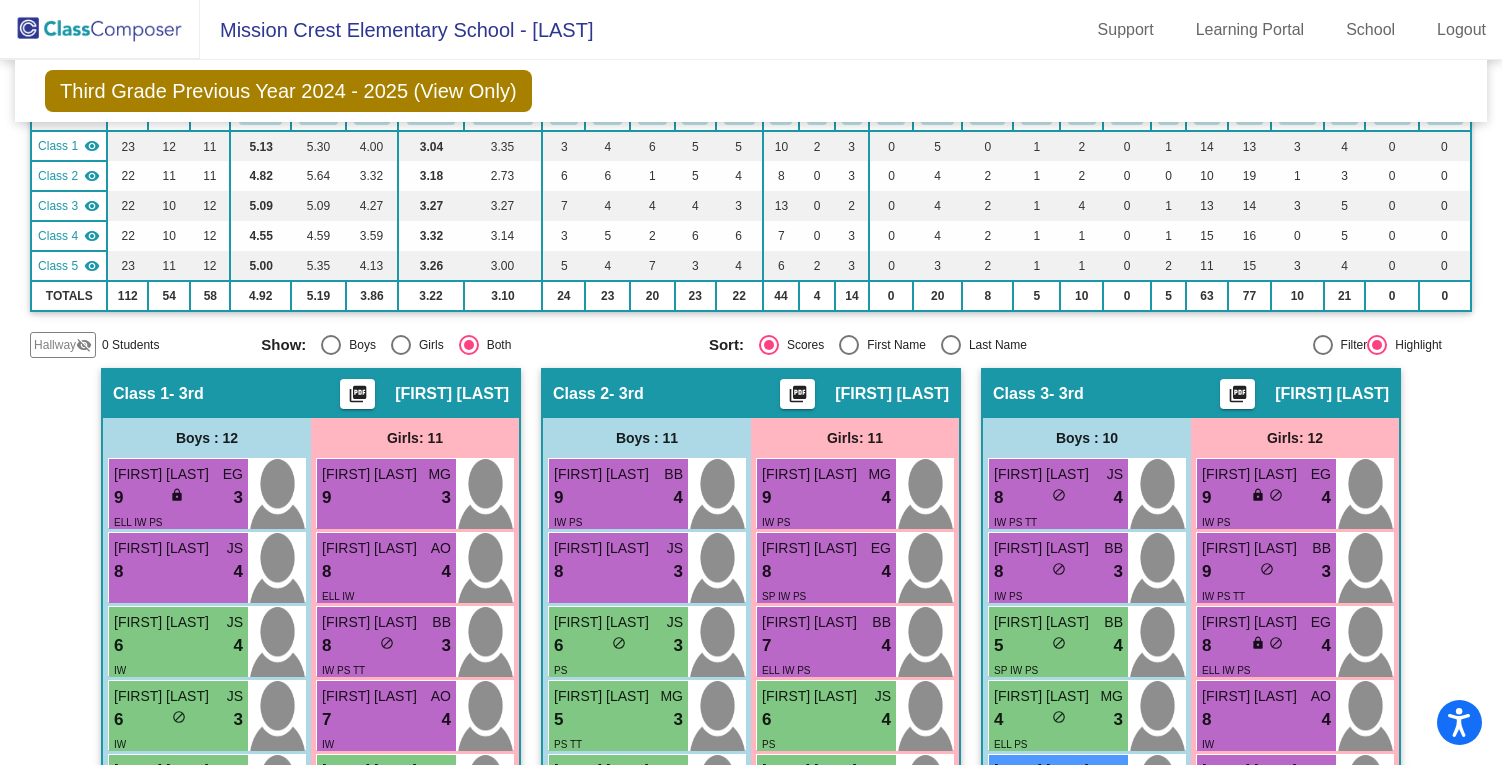 scroll, scrollTop: 0, scrollLeft: 0, axis: both 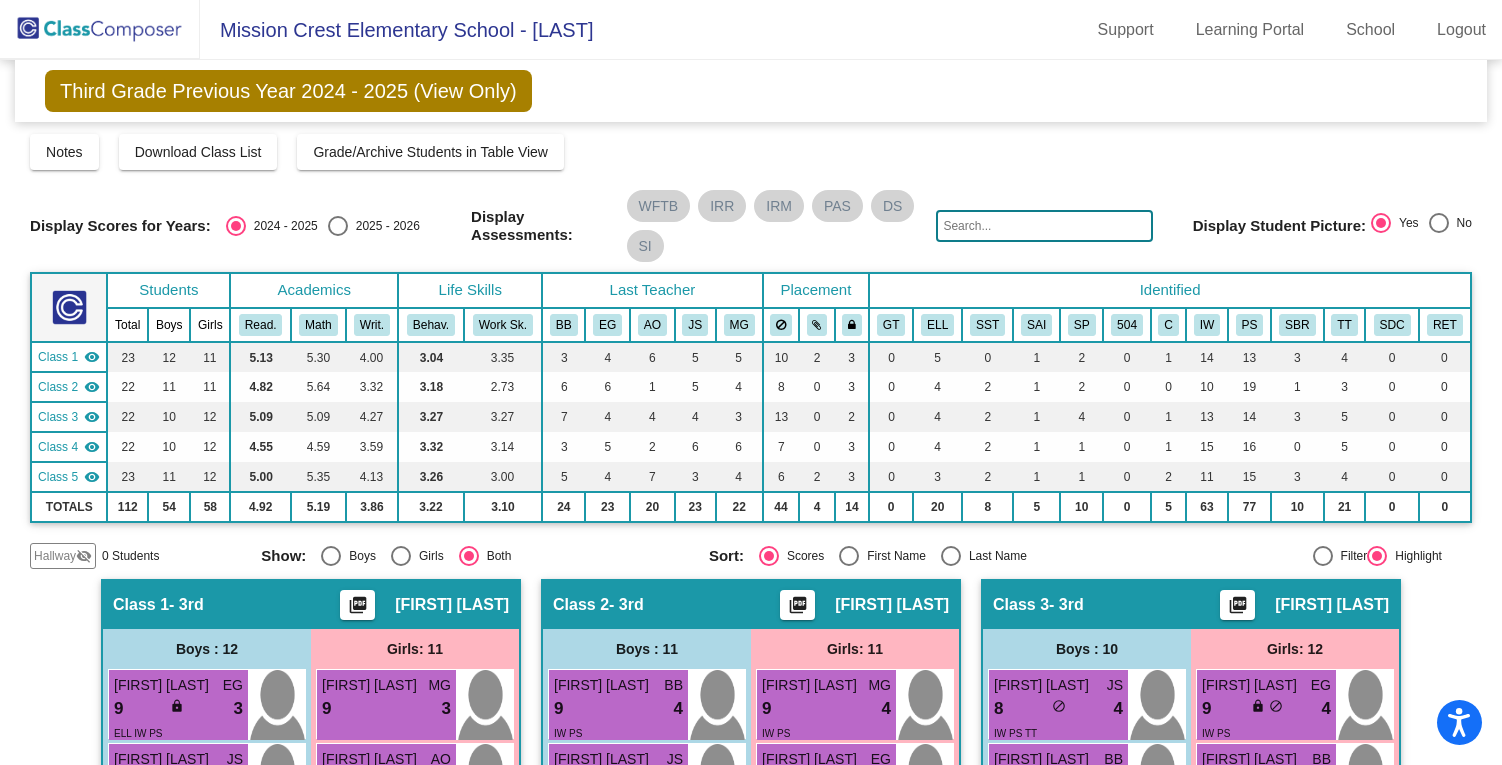 click on "Third Grade Previous Year 2024 - 2025 (View Only)" 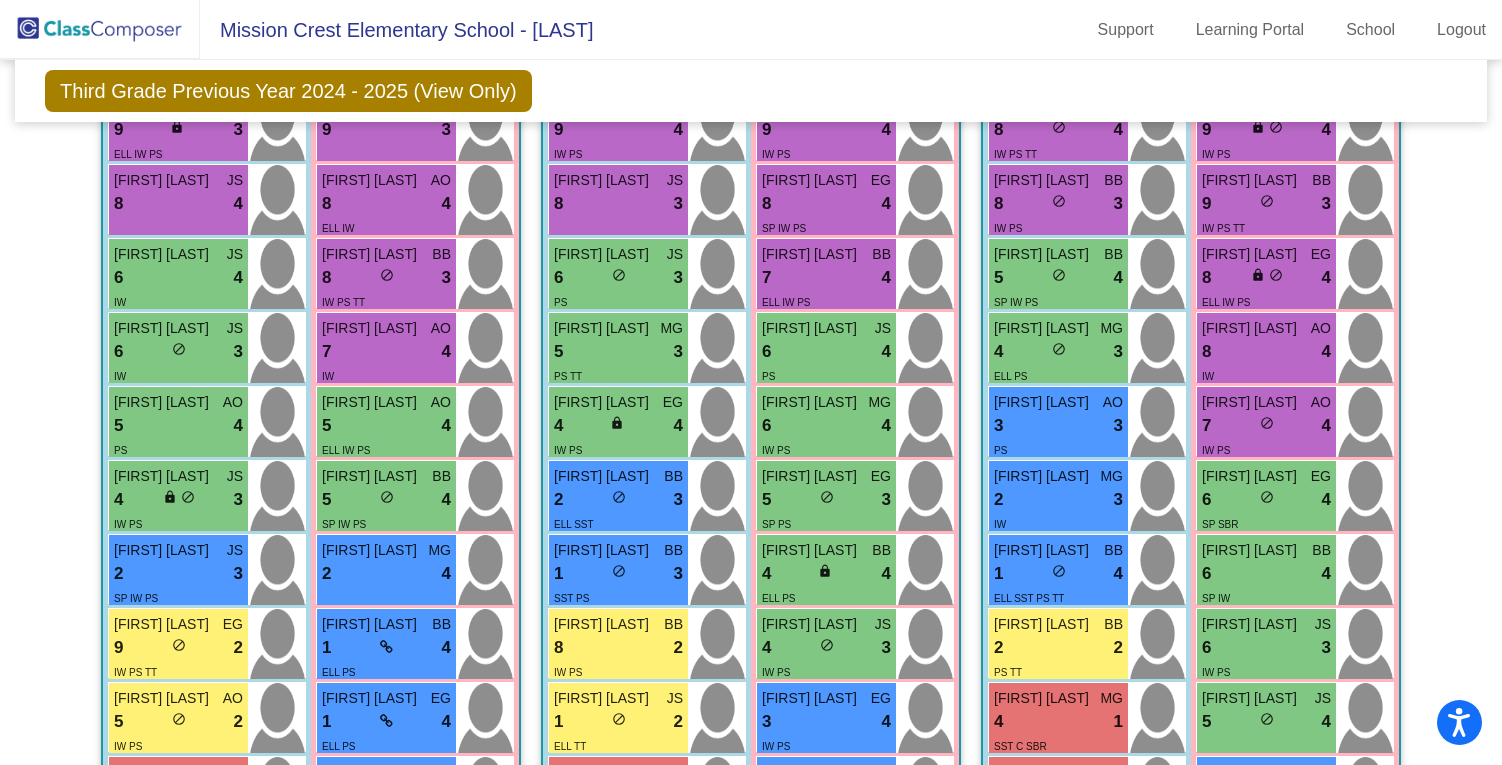 scroll, scrollTop: 0, scrollLeft: 0, axis: both 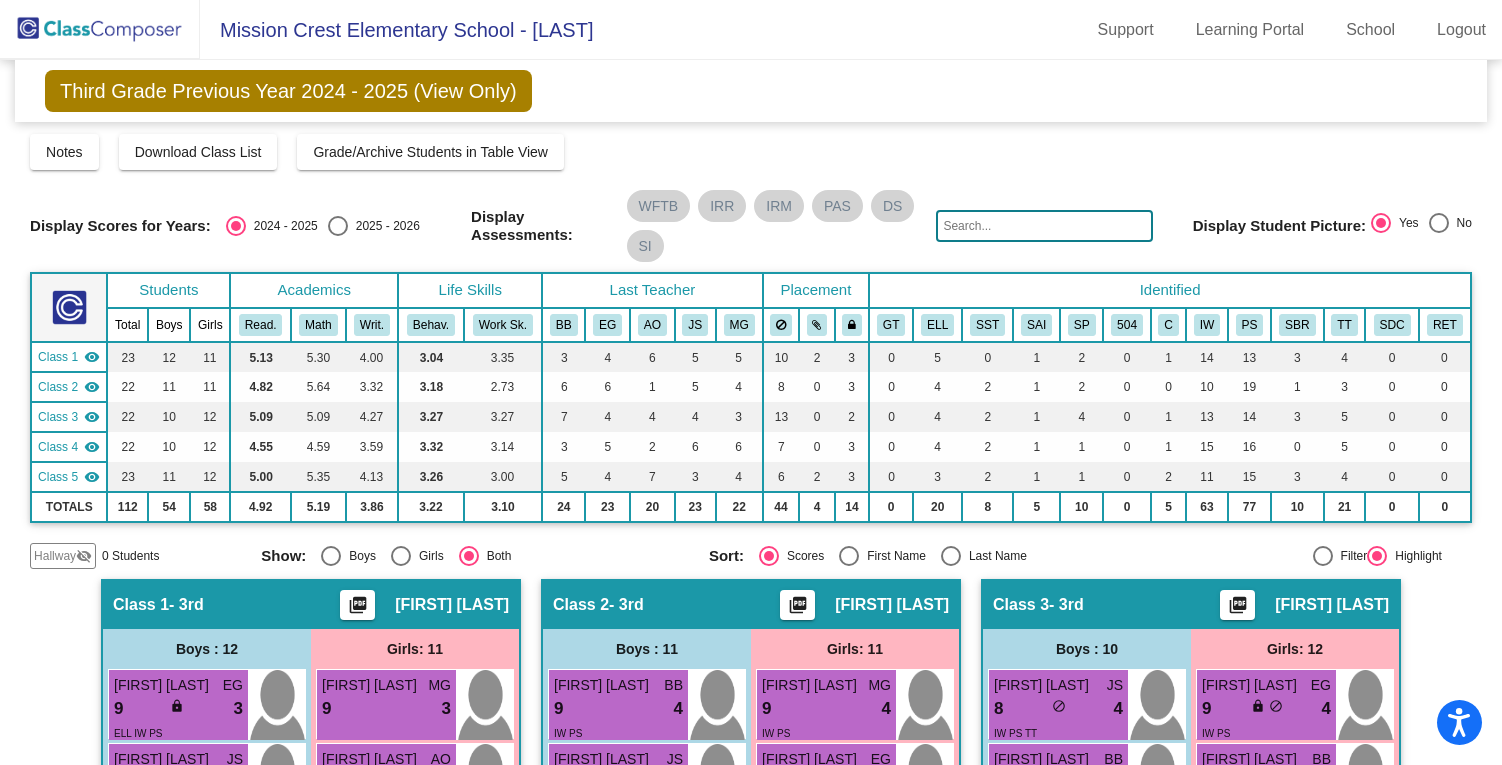 click on "Third Grade Previous Year 2024 - 2025 (View Only)" 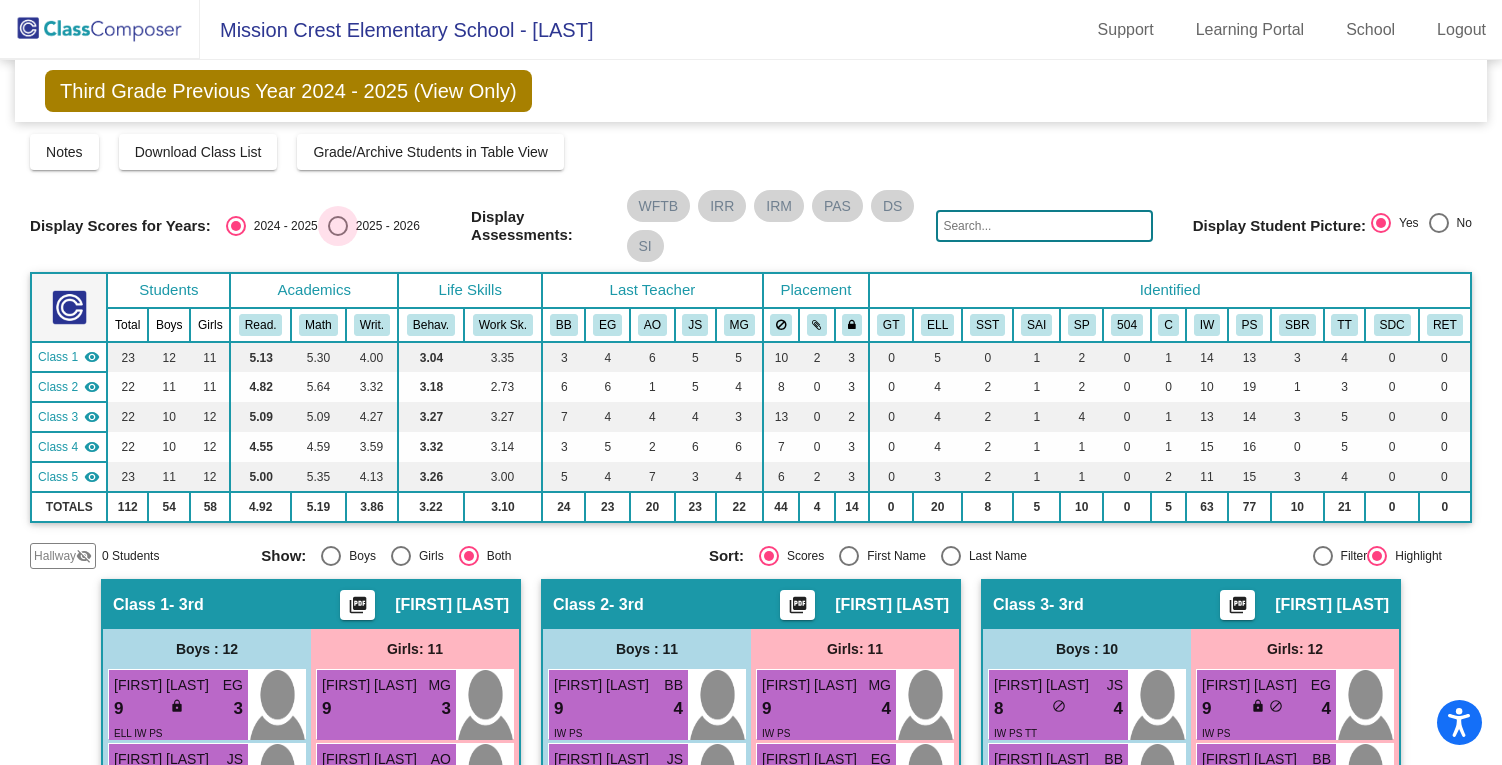 click at bounding box center [338, 226] 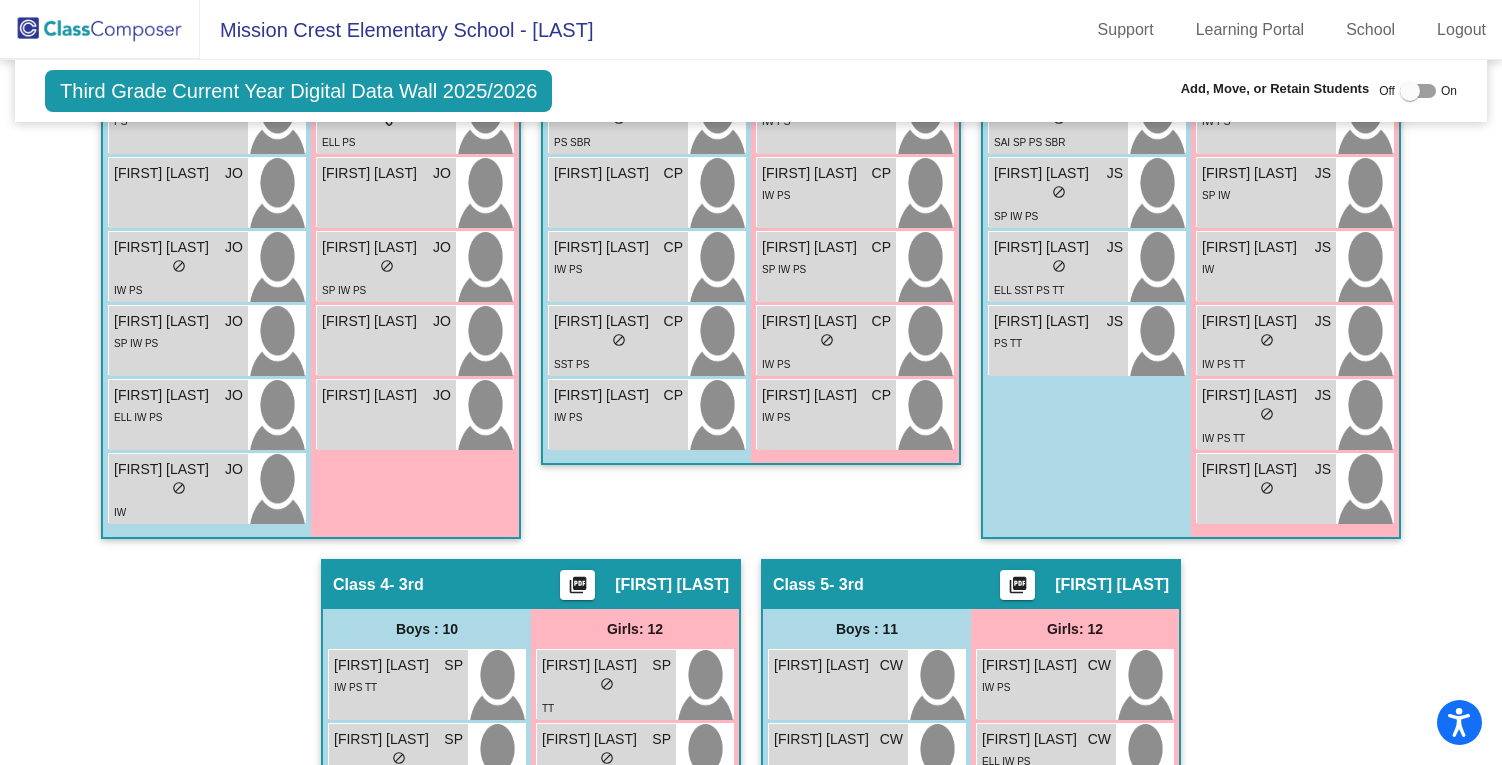 scroll, scrollTop: 1032, scrollLeft: 0, axis: vertical 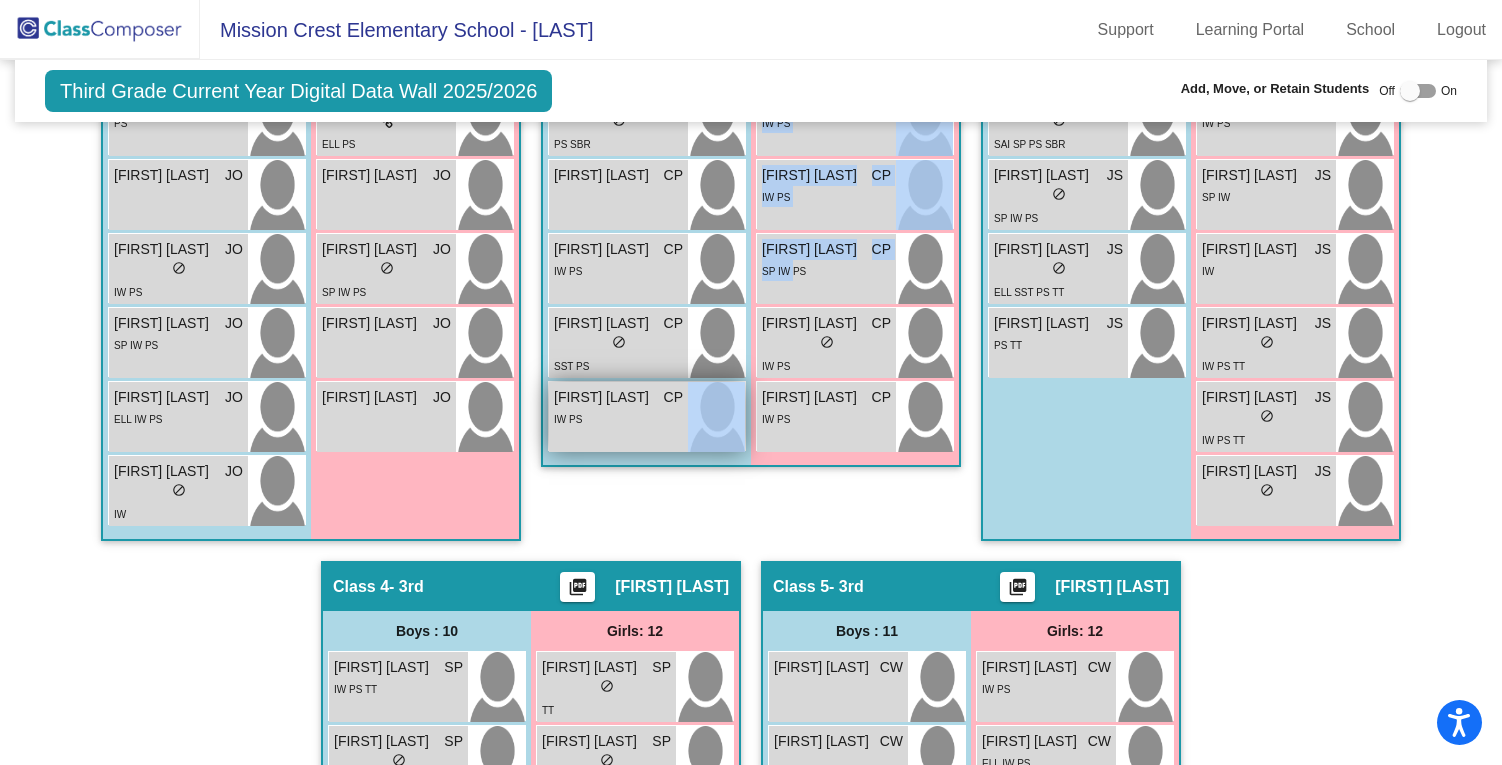 drag, startPoint x: 787, startPoint y: 266, endPoint x: 707, endPoint y: 444, distance: 195.15123 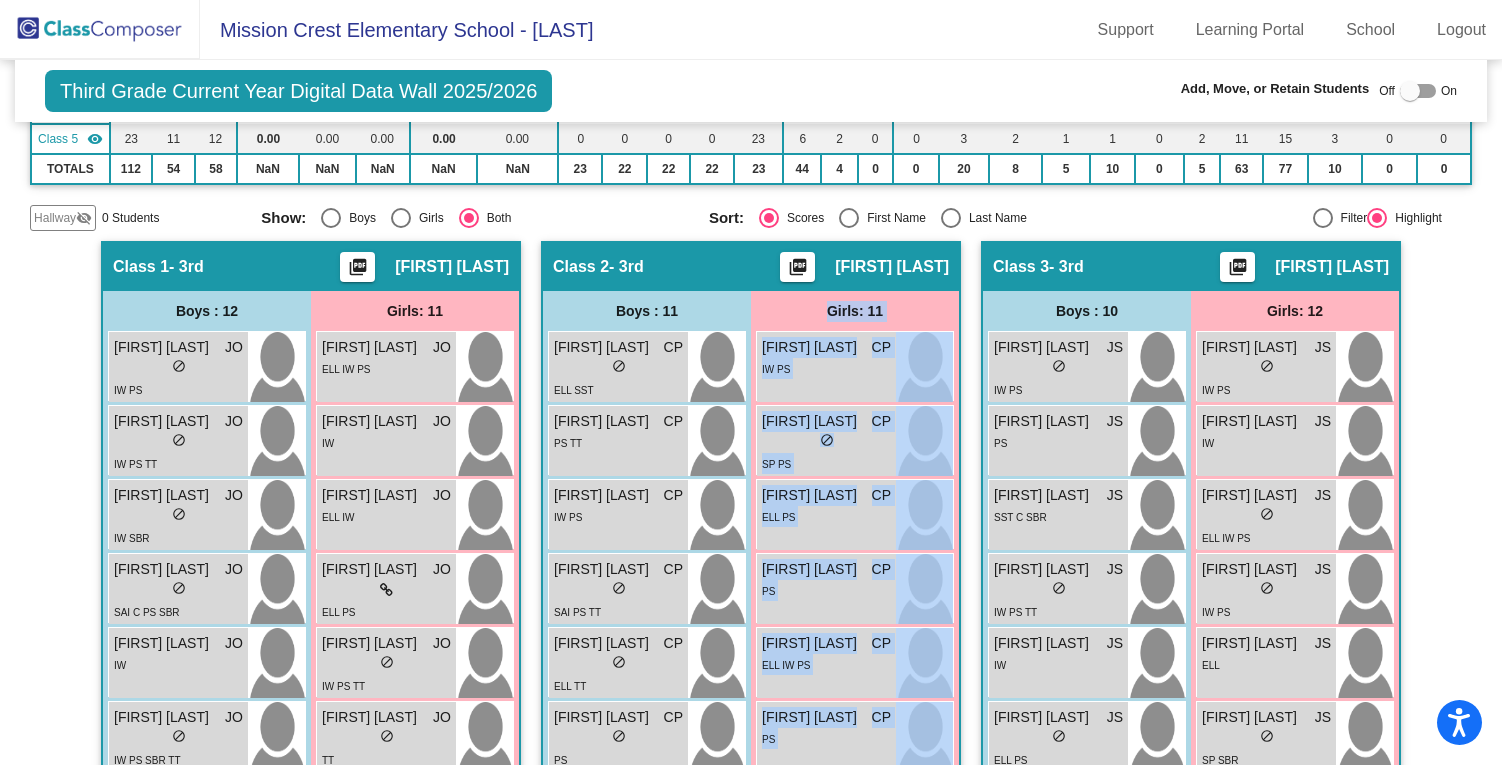 scroll, scrollTop: 0, scrollLeft: 0, axis: both 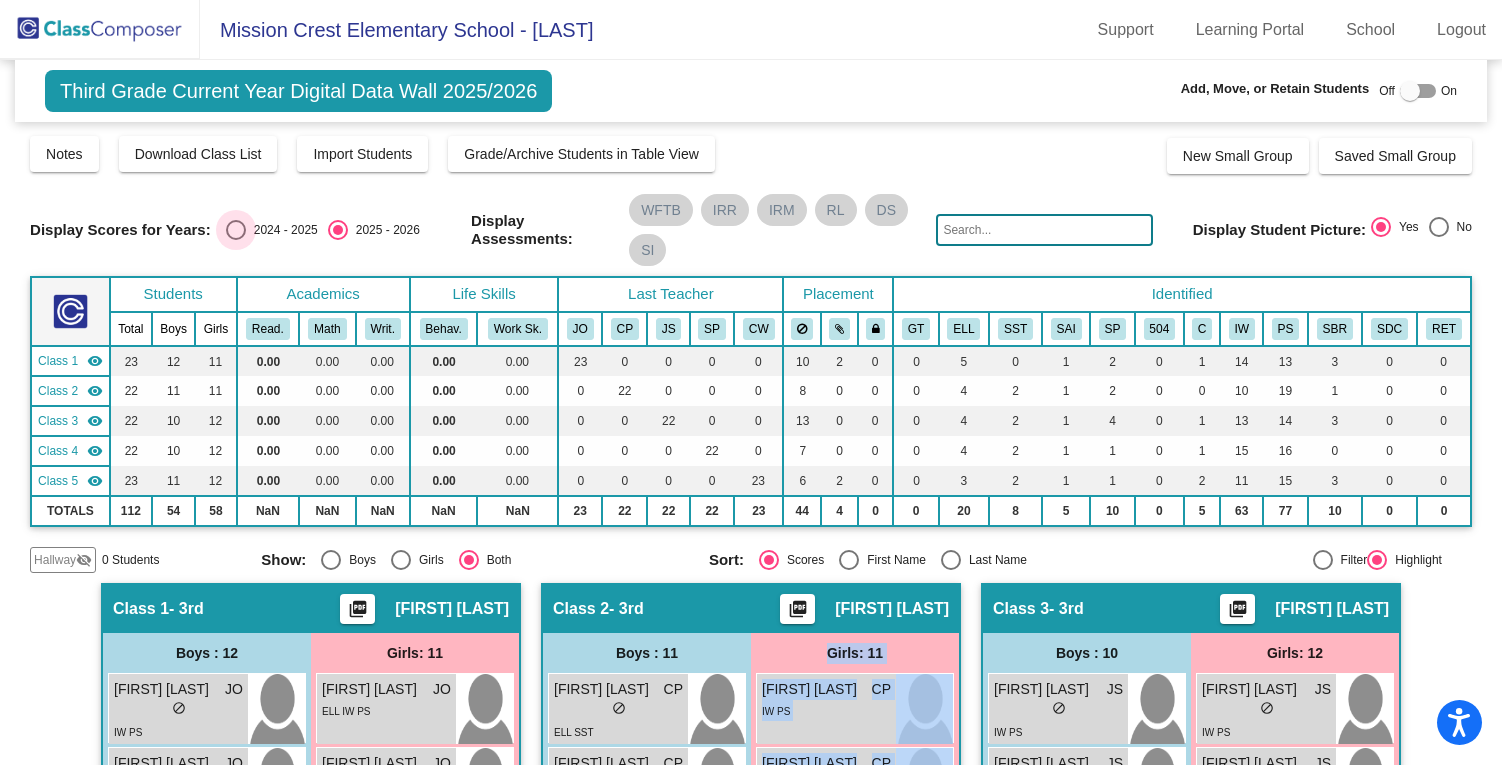 click on "2024 - 2025" at bounding box center [282, 230] 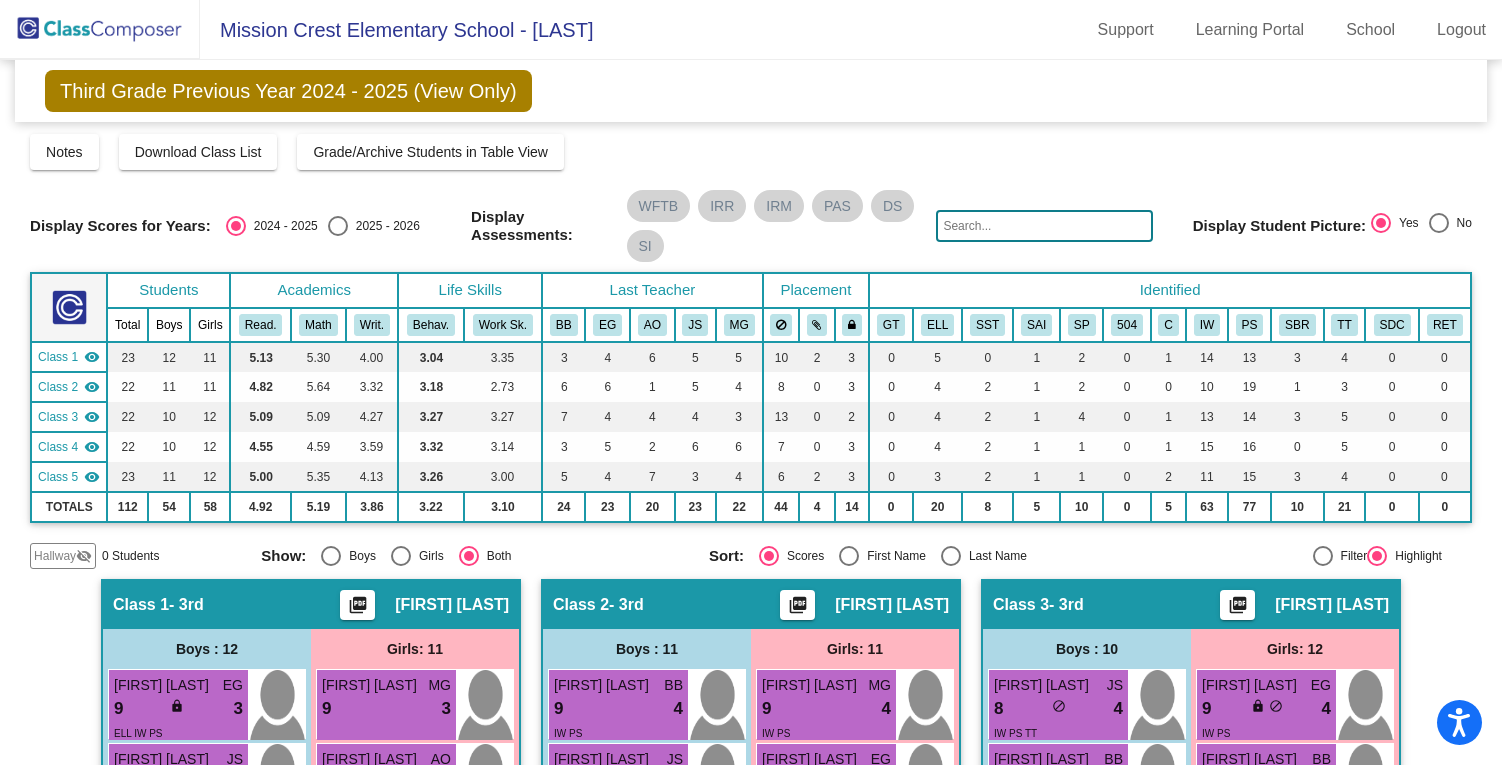 click on "Third Grade Previous Year 2024 - 2025 (View Only)" 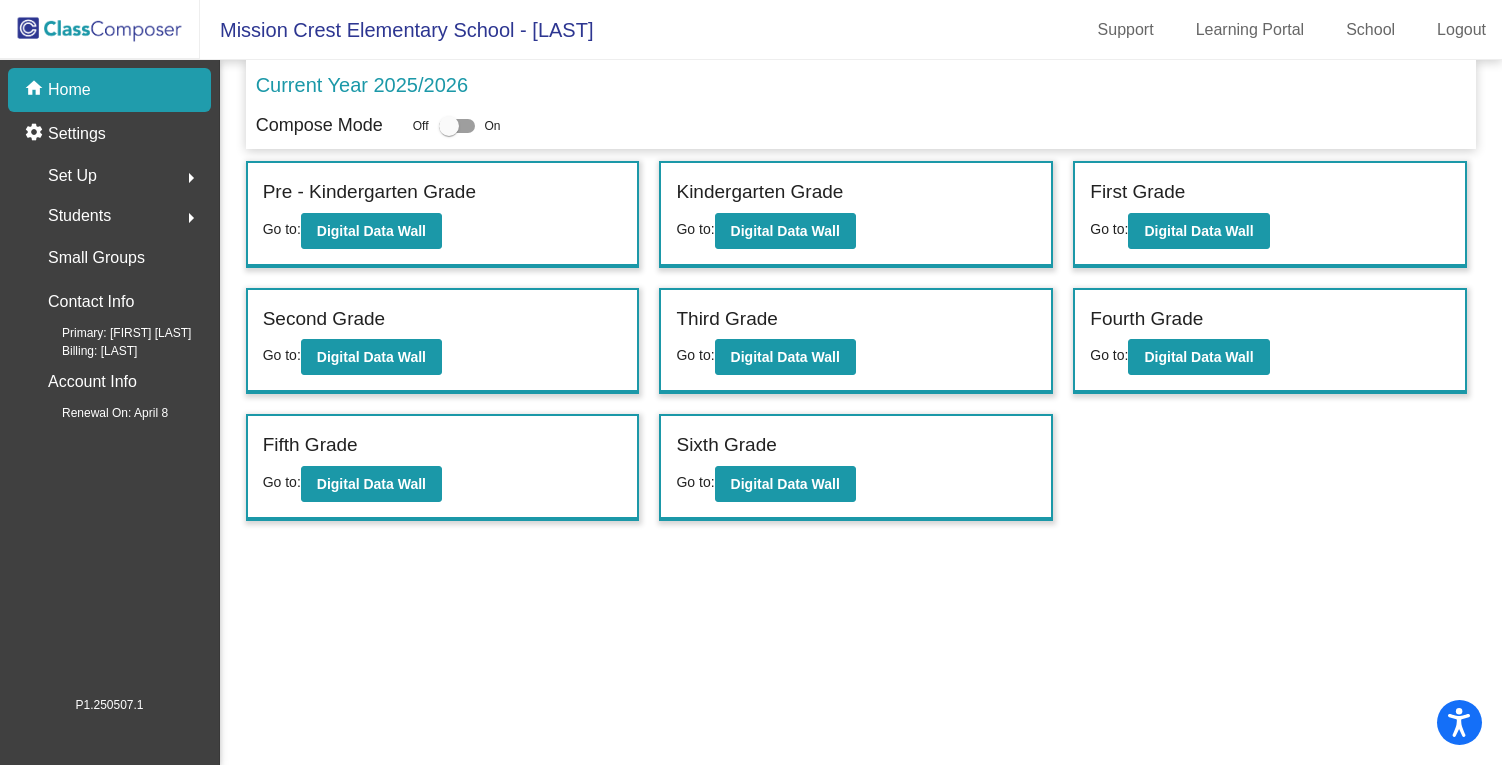 click at bounding box center (449, 126) 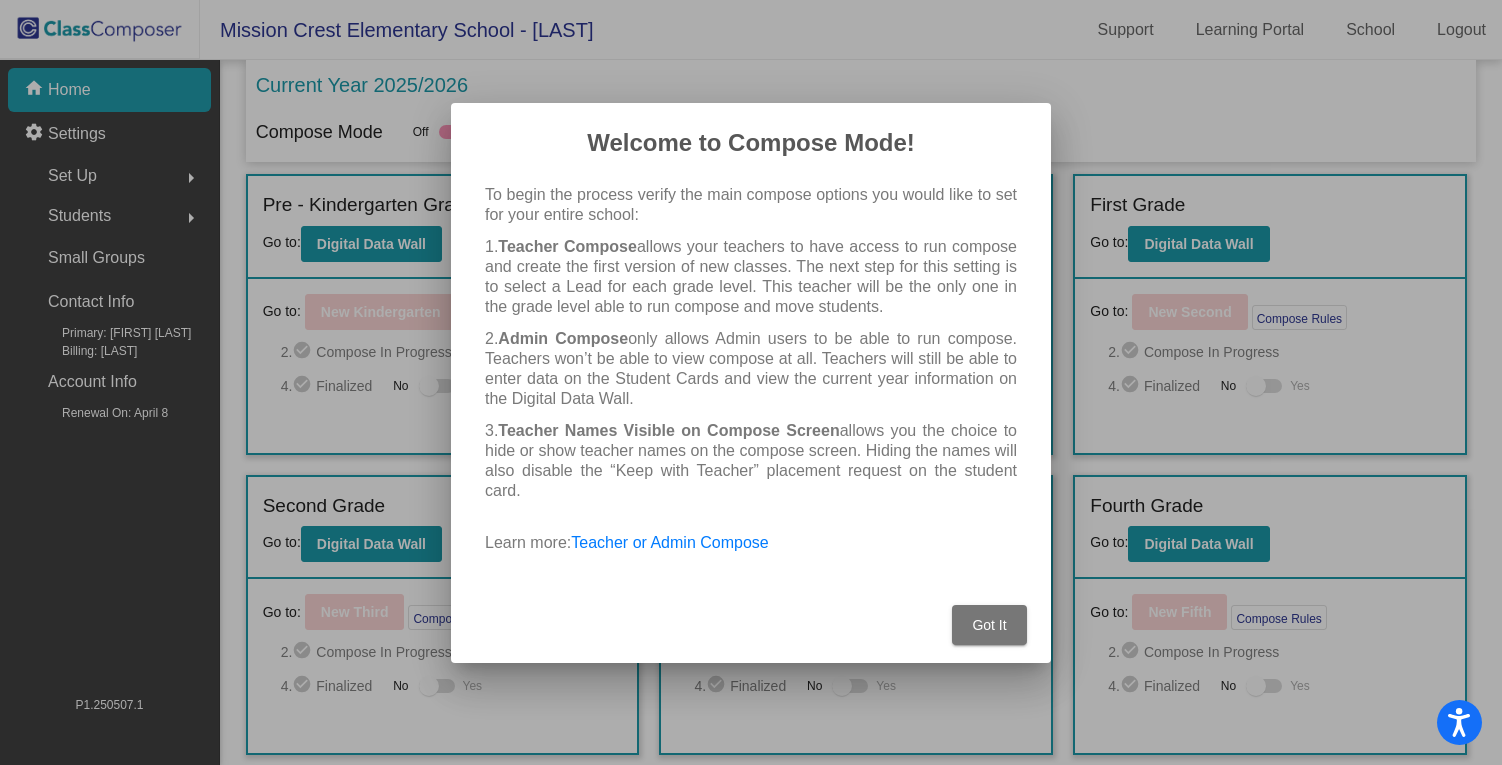 click on "Got It" at bounding box center (989, 625) 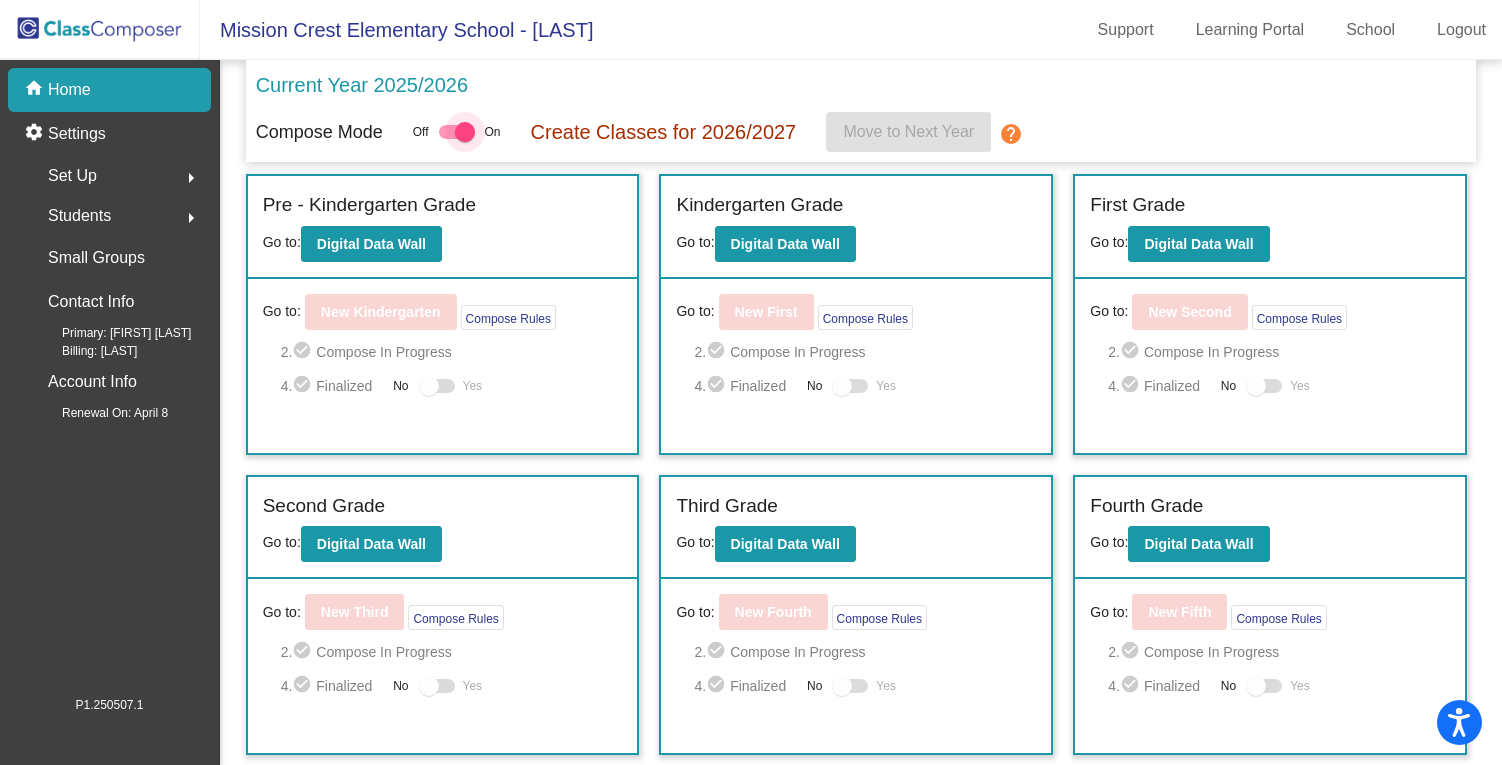 click at bounding box center [465, 132] 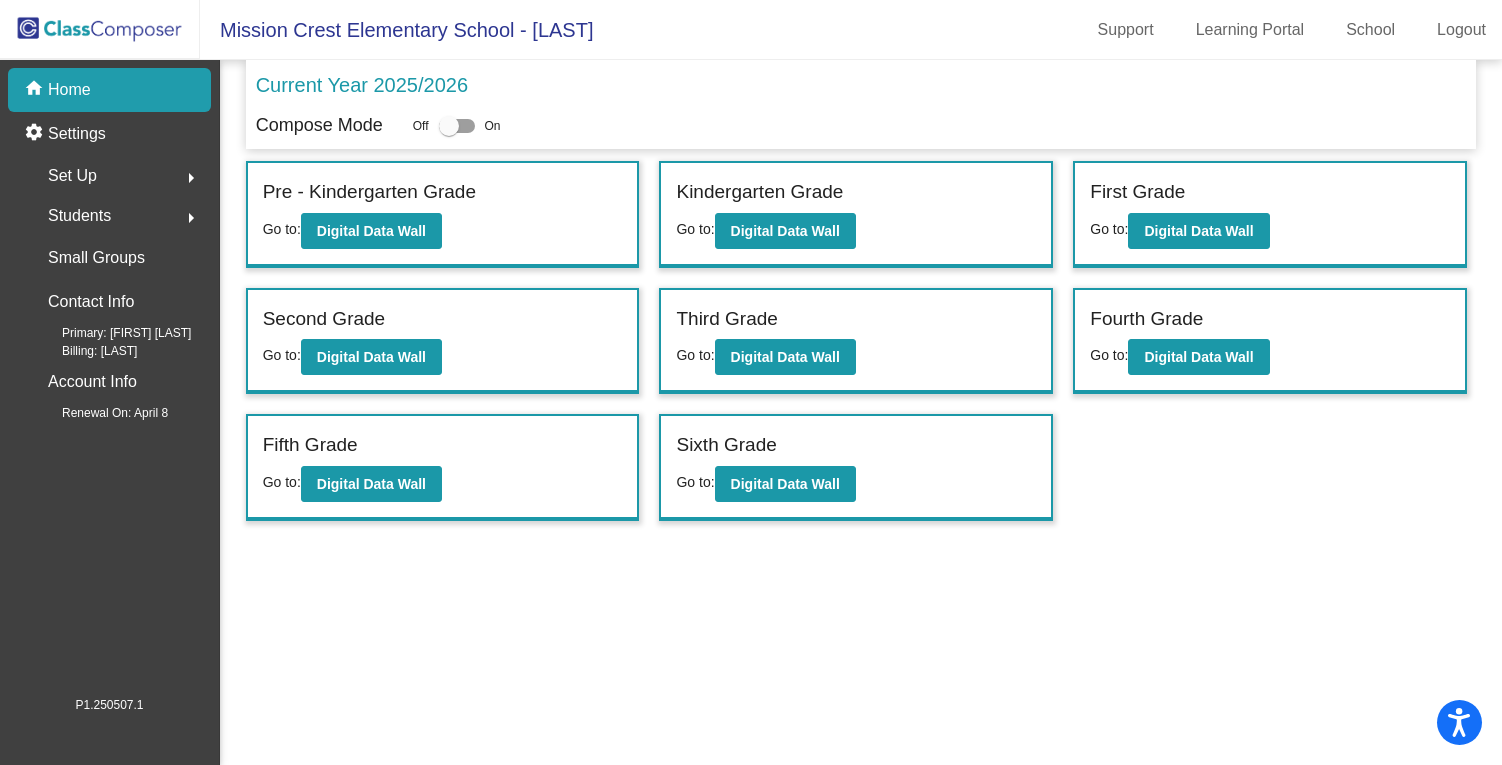 click on "Current Year 2025/2026" 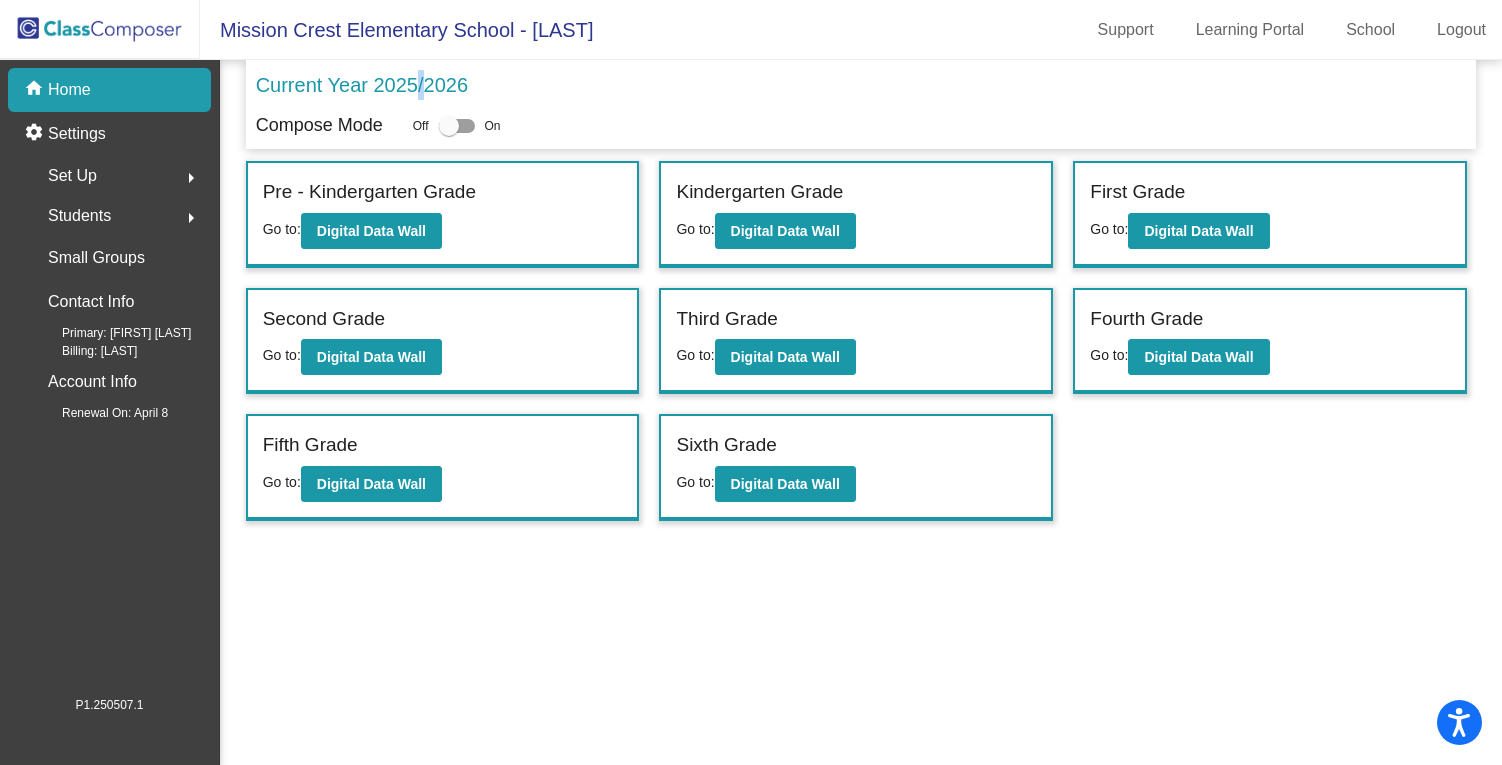 click on "Current Year 2025/2026" 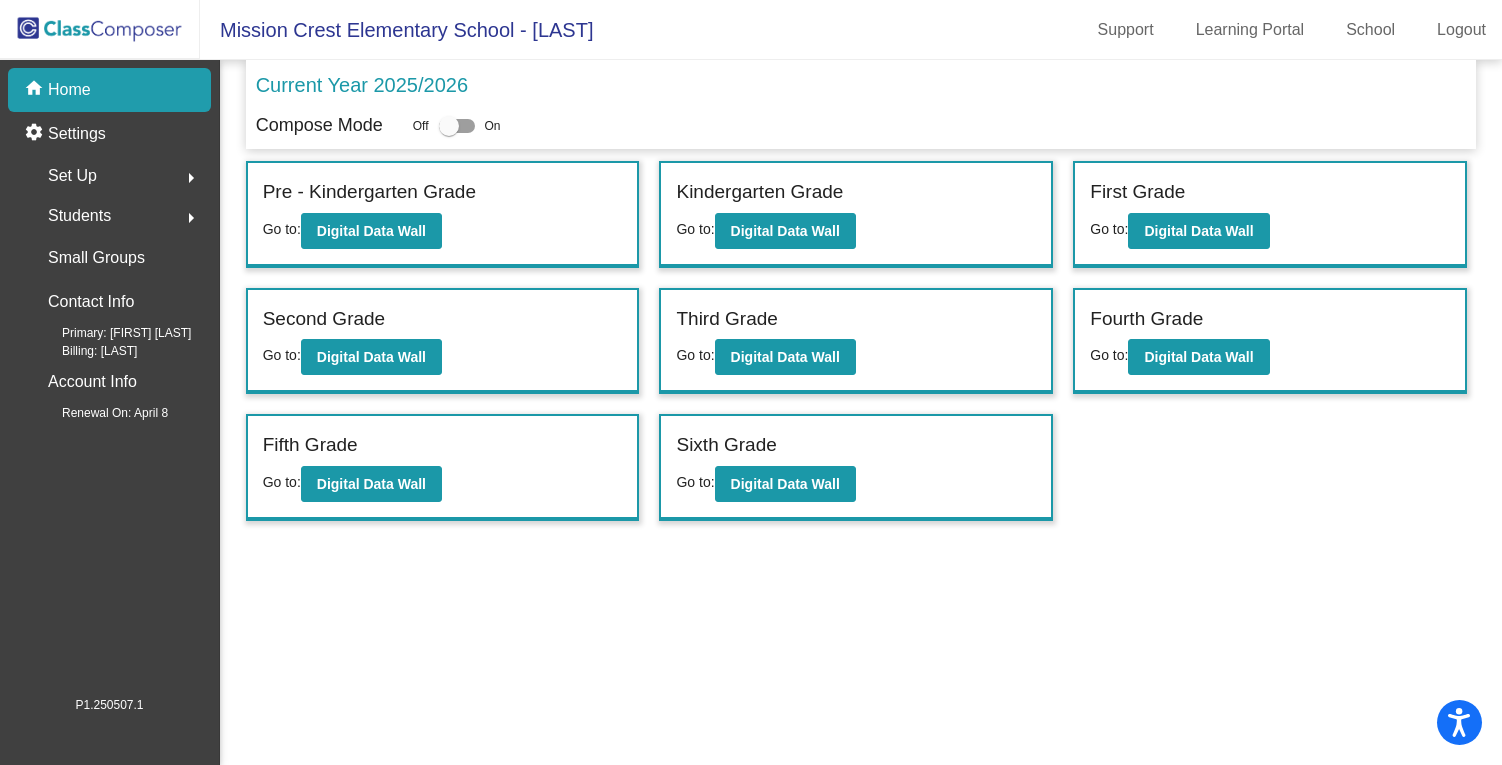 click on "Current Year 2025/2026" 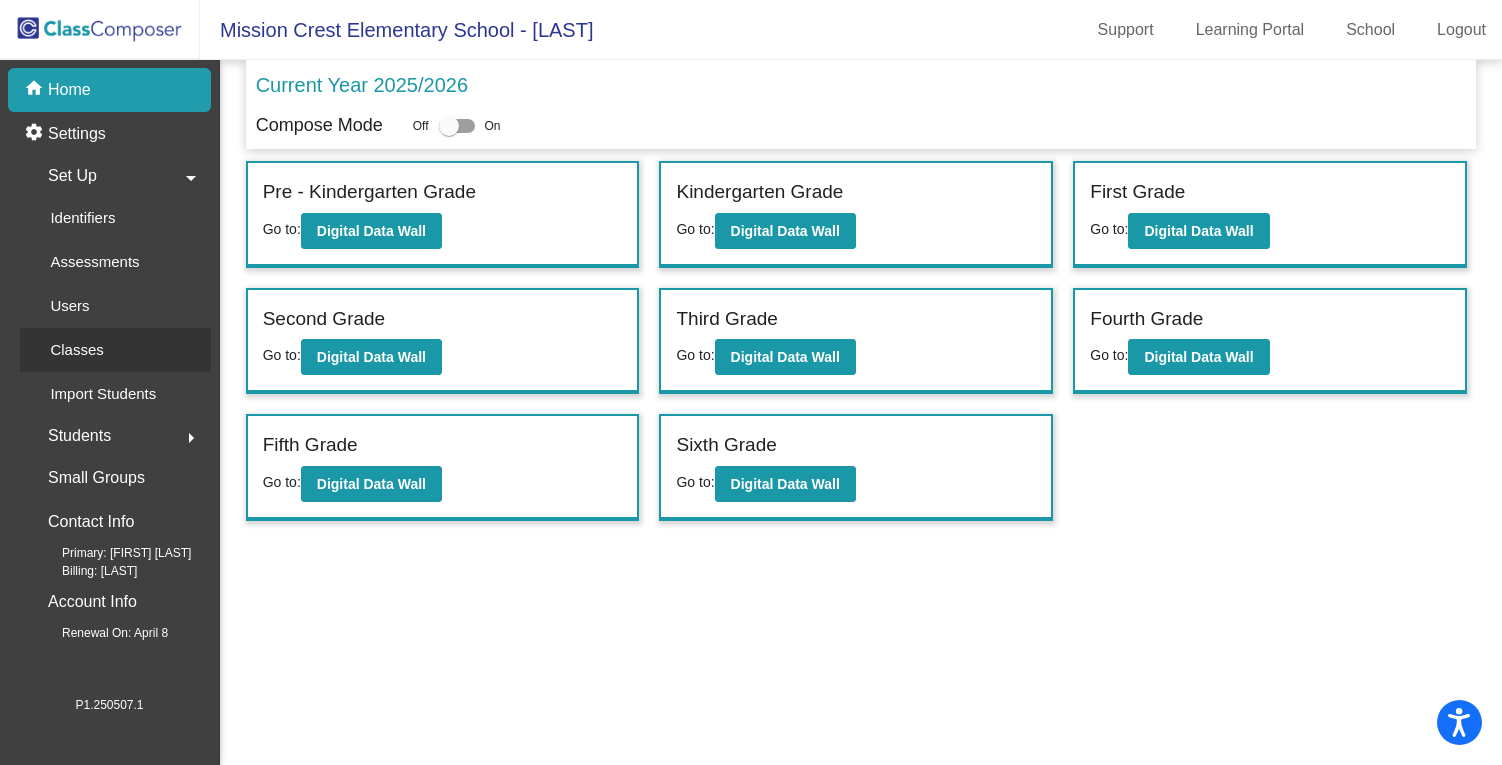 click on "Classes" 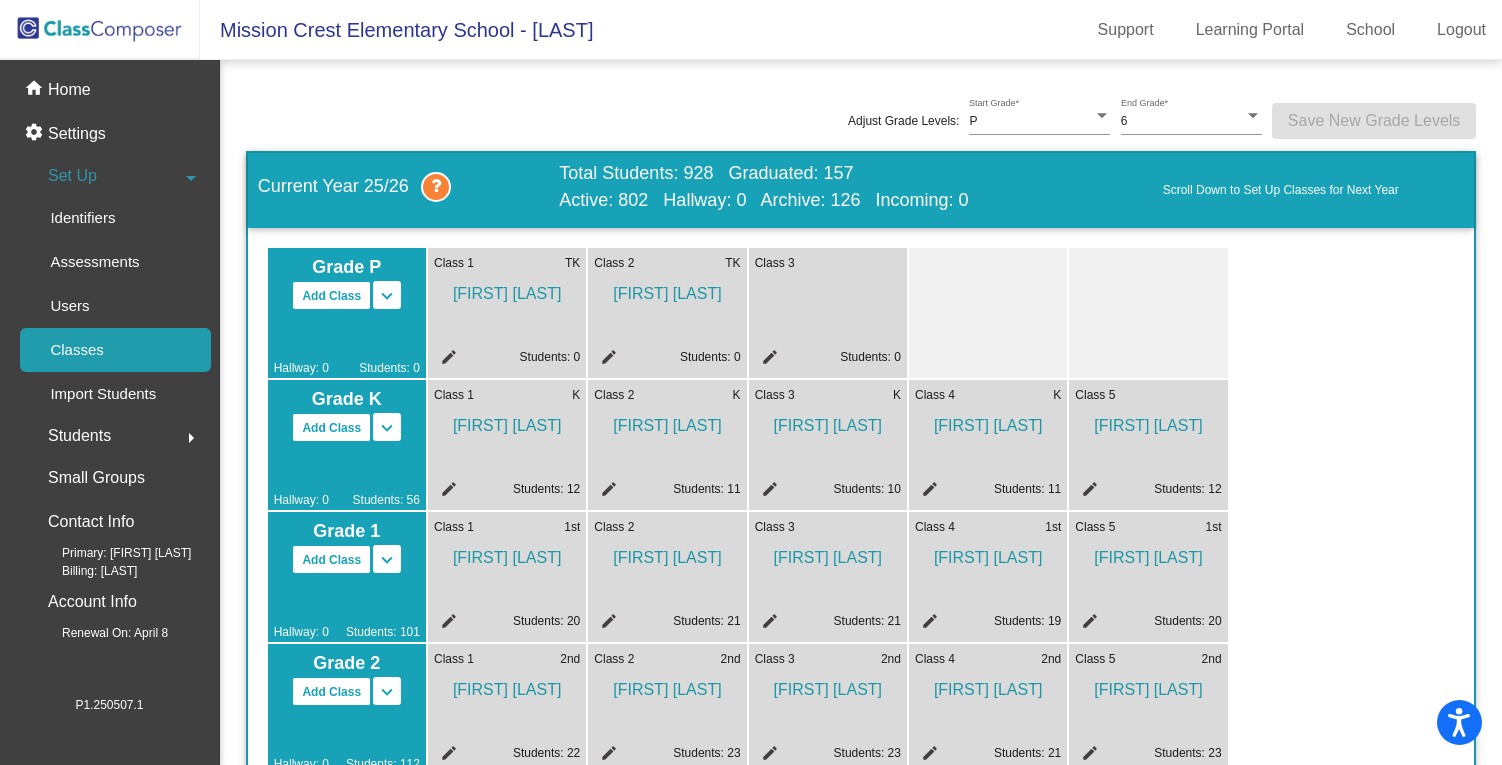 click on "Students" 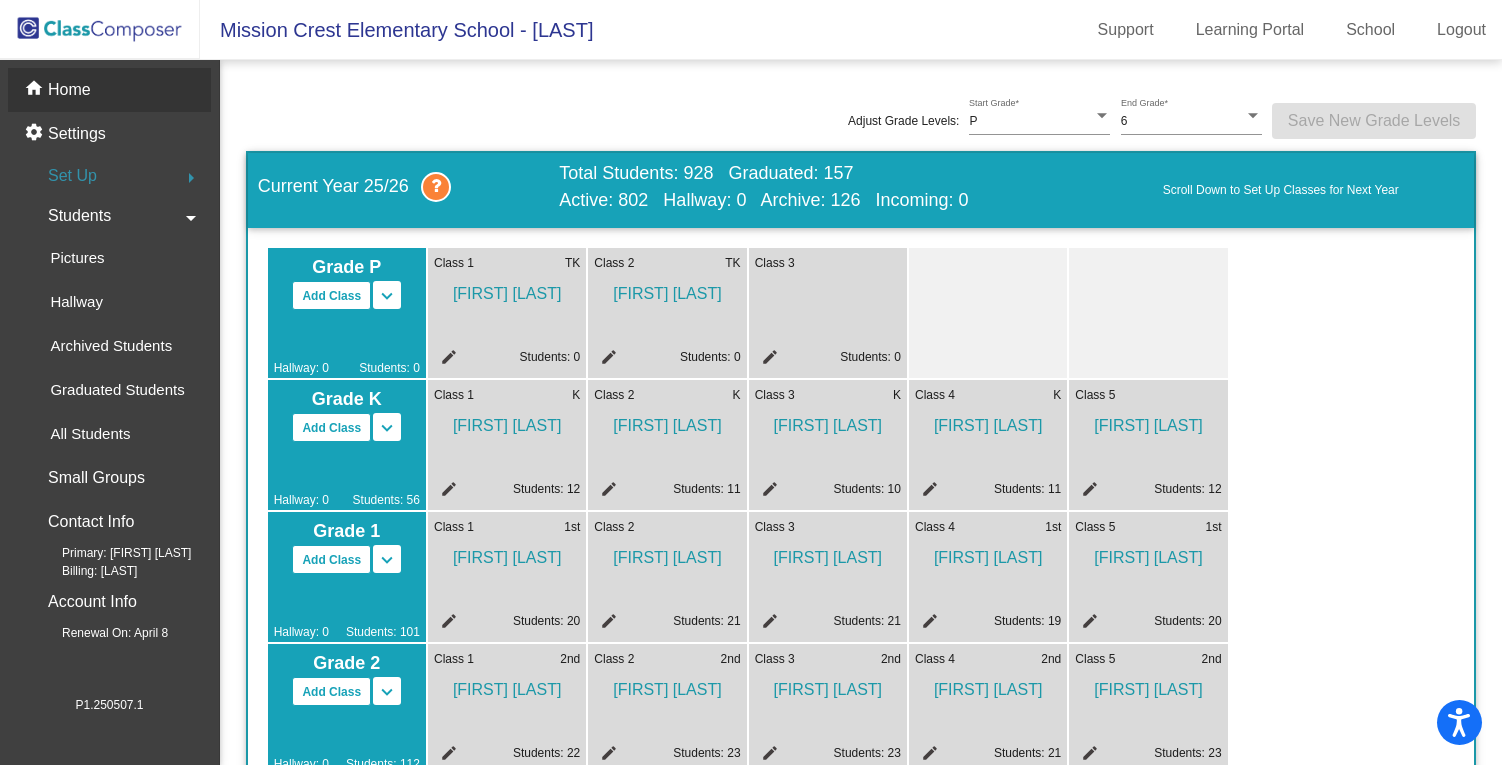 click on "Home" 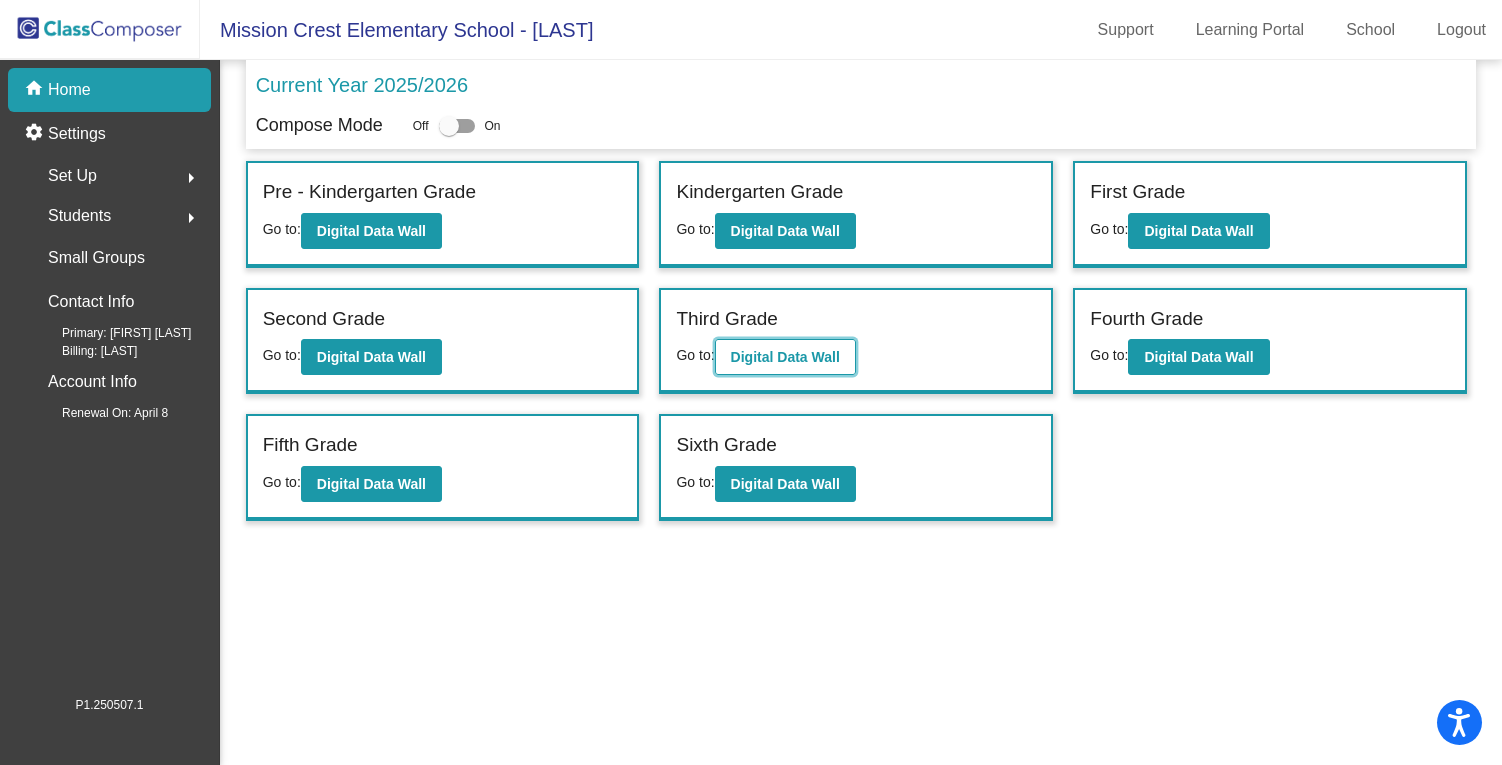click on "Digital Data Wall" 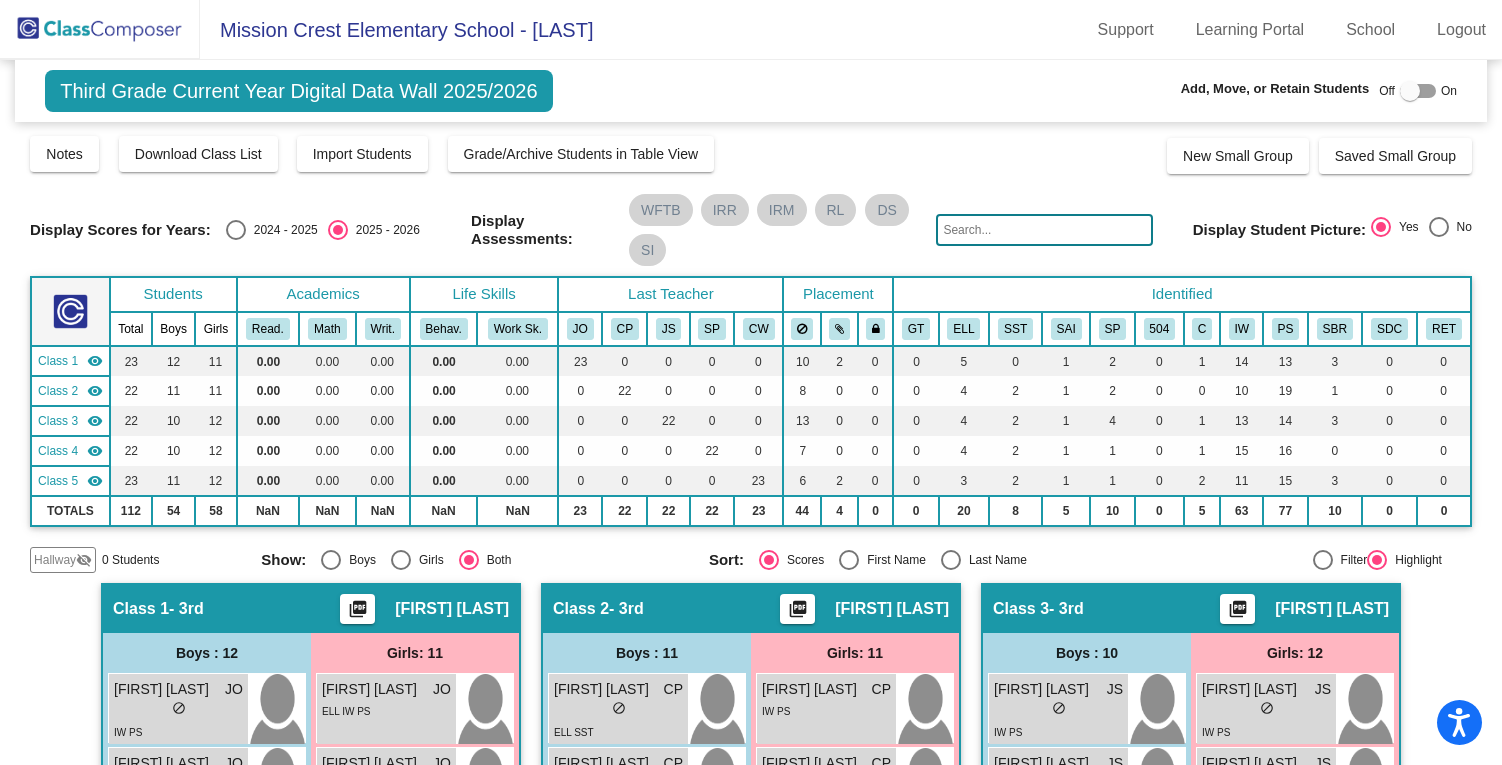 click at bounding box center (236, 230) 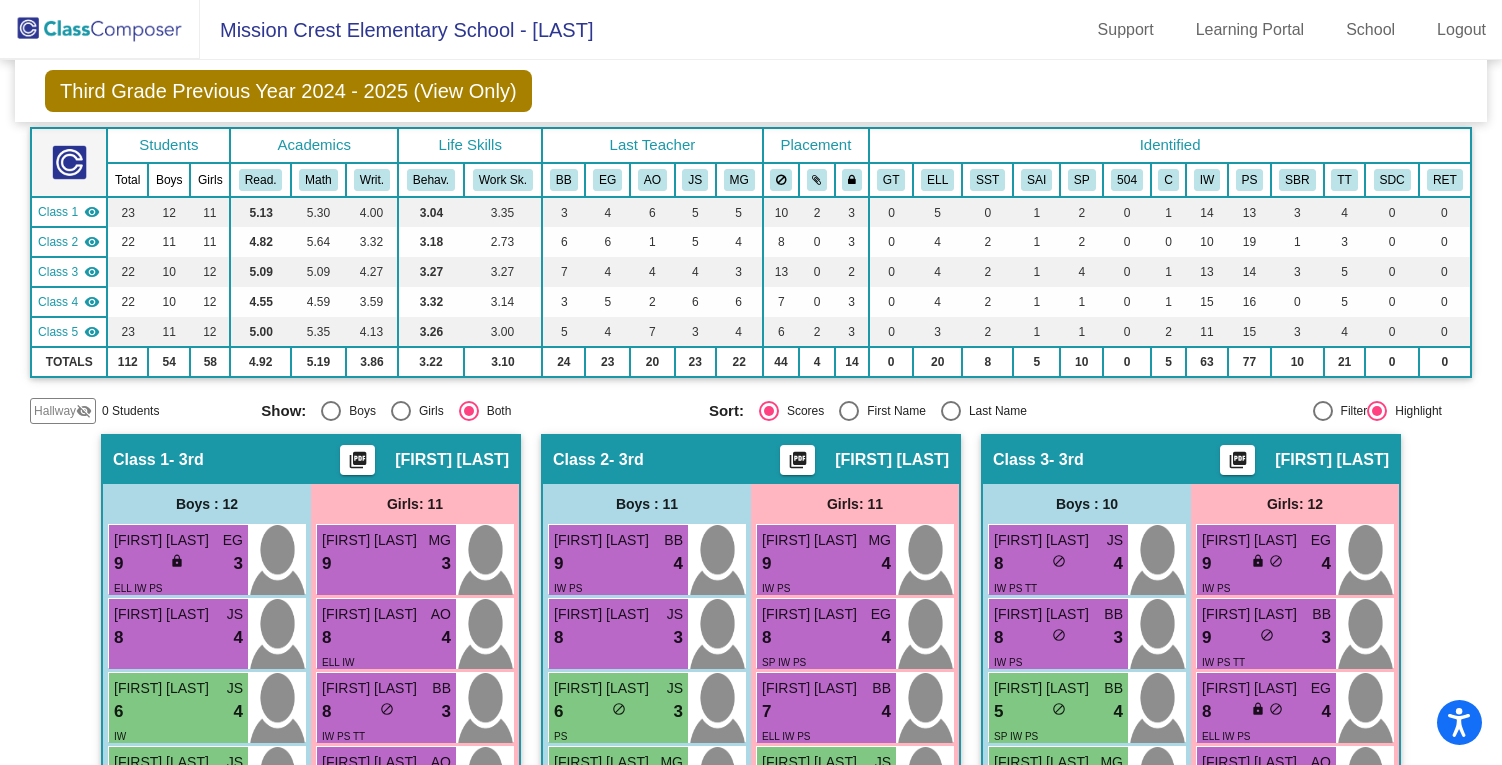 scroll, scrollTop: 0, scrollLeft: 0, axis: both 